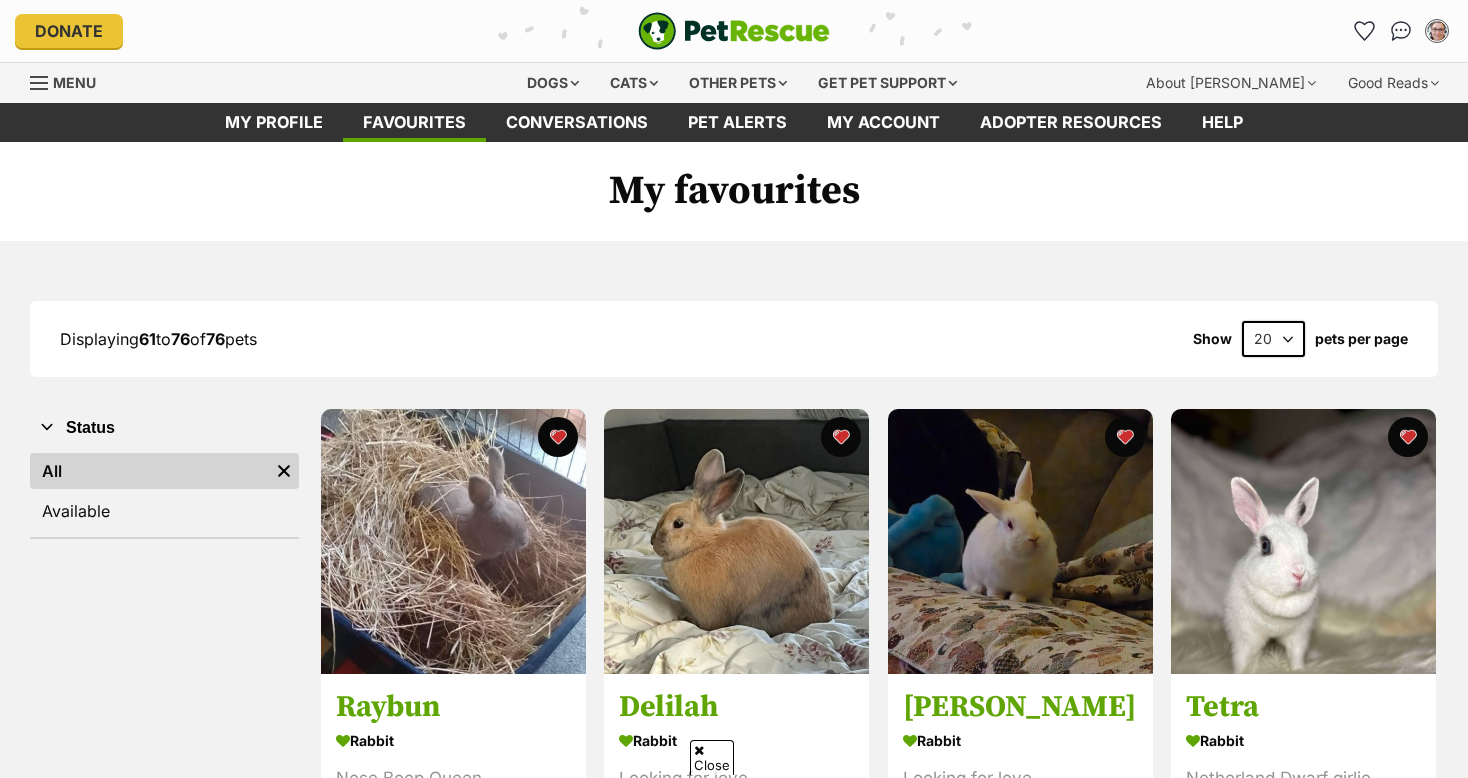 scroll, scrollTop: 0, scrollLeft: 0, axis: both 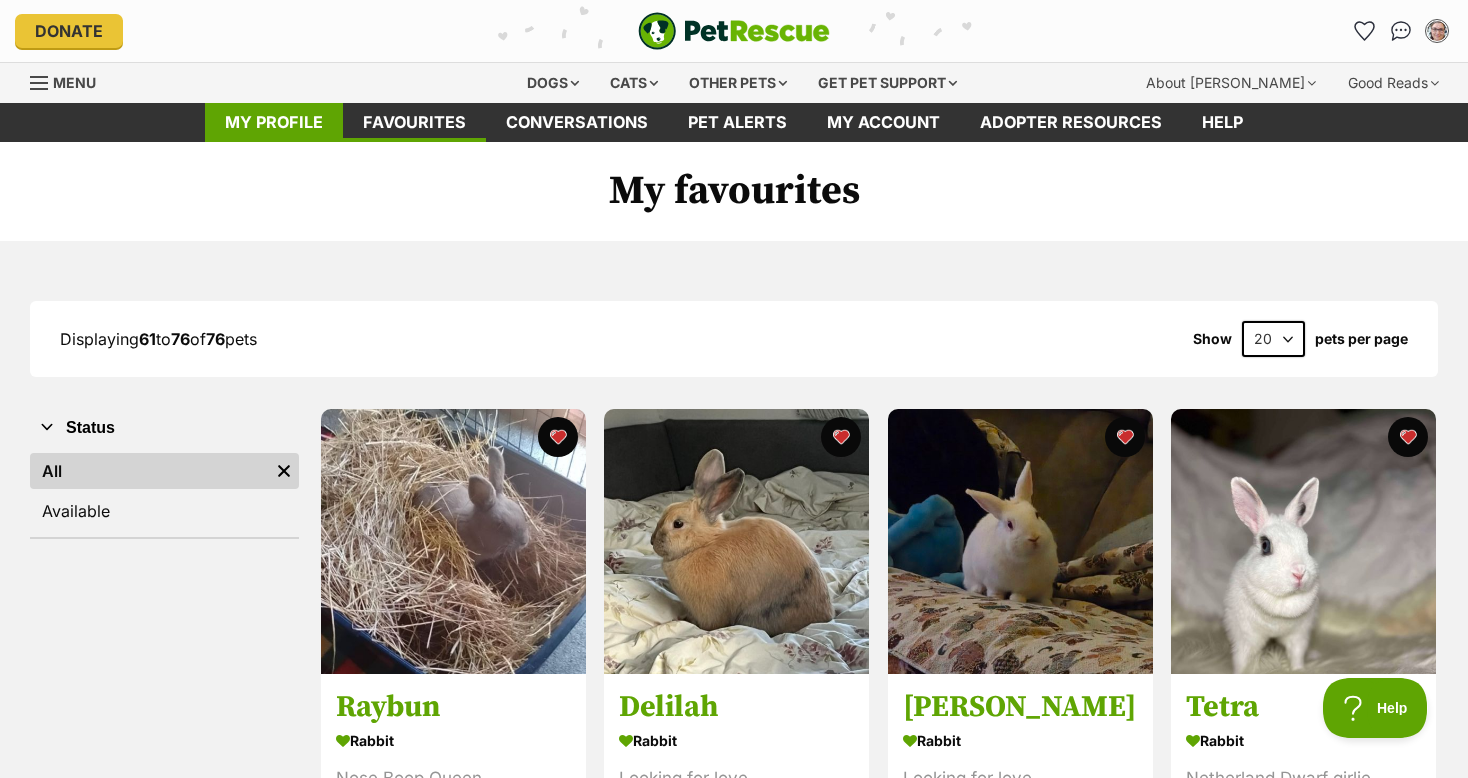click on "My profile" at bounding box center (274, 122) 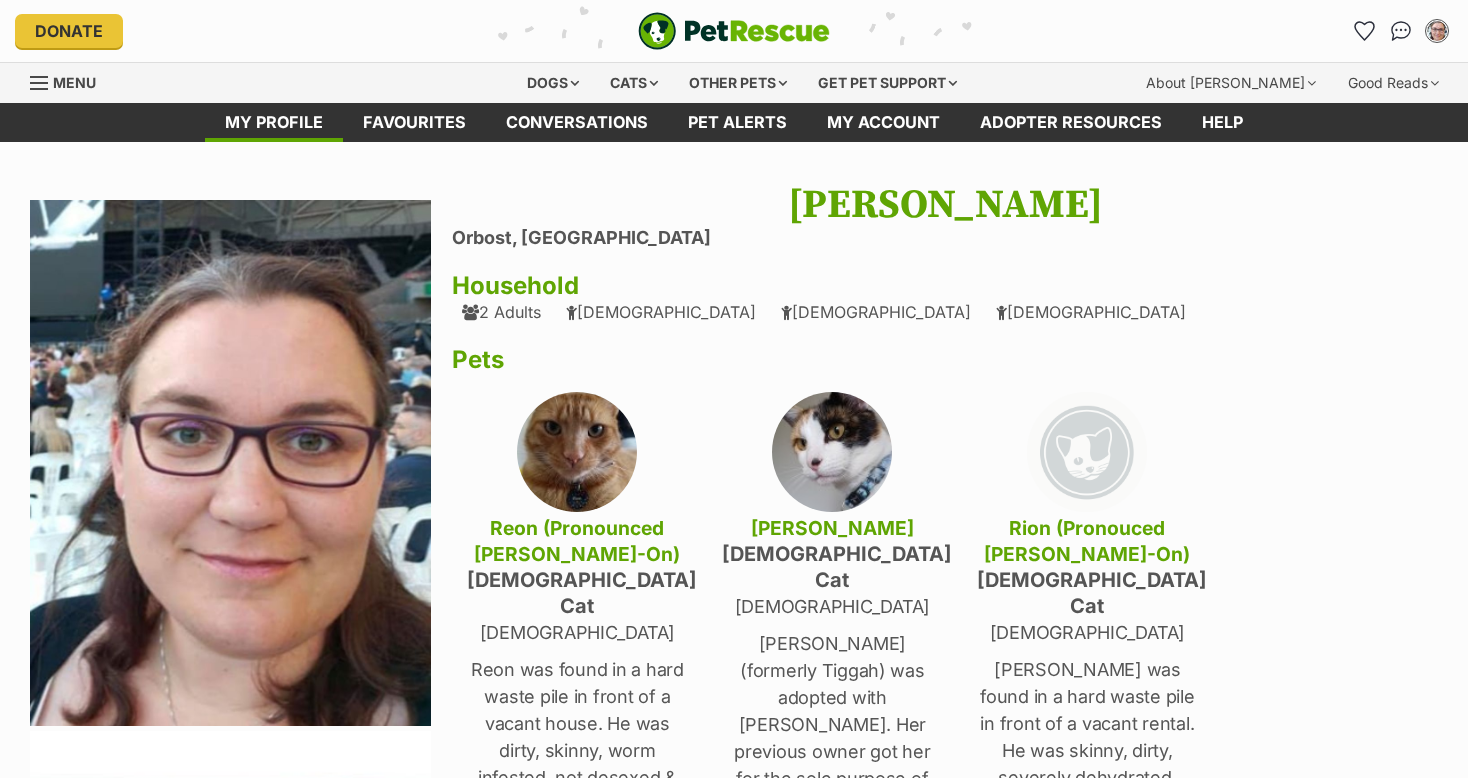 scroll, scrollTop: 0, scrollLeft: 0, axis: both 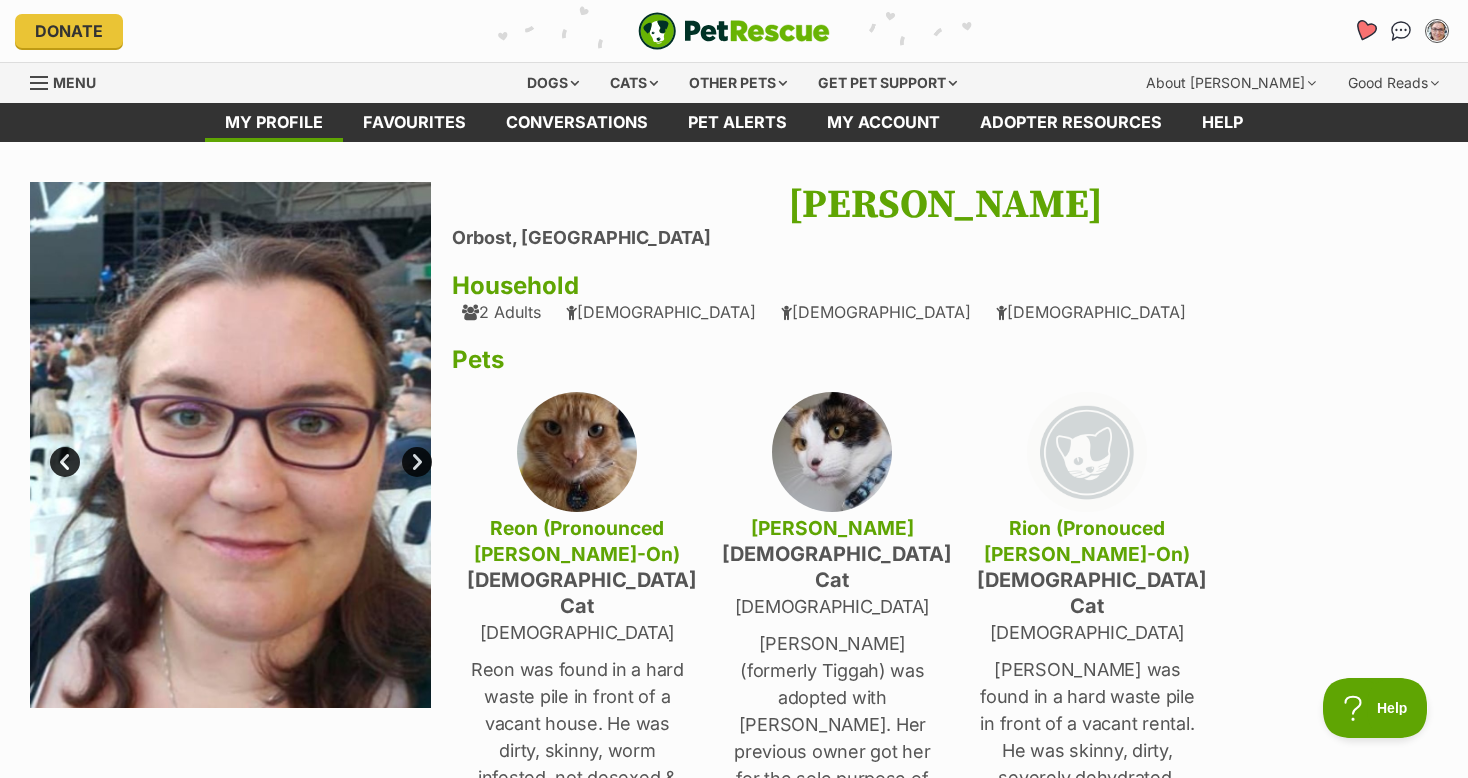click 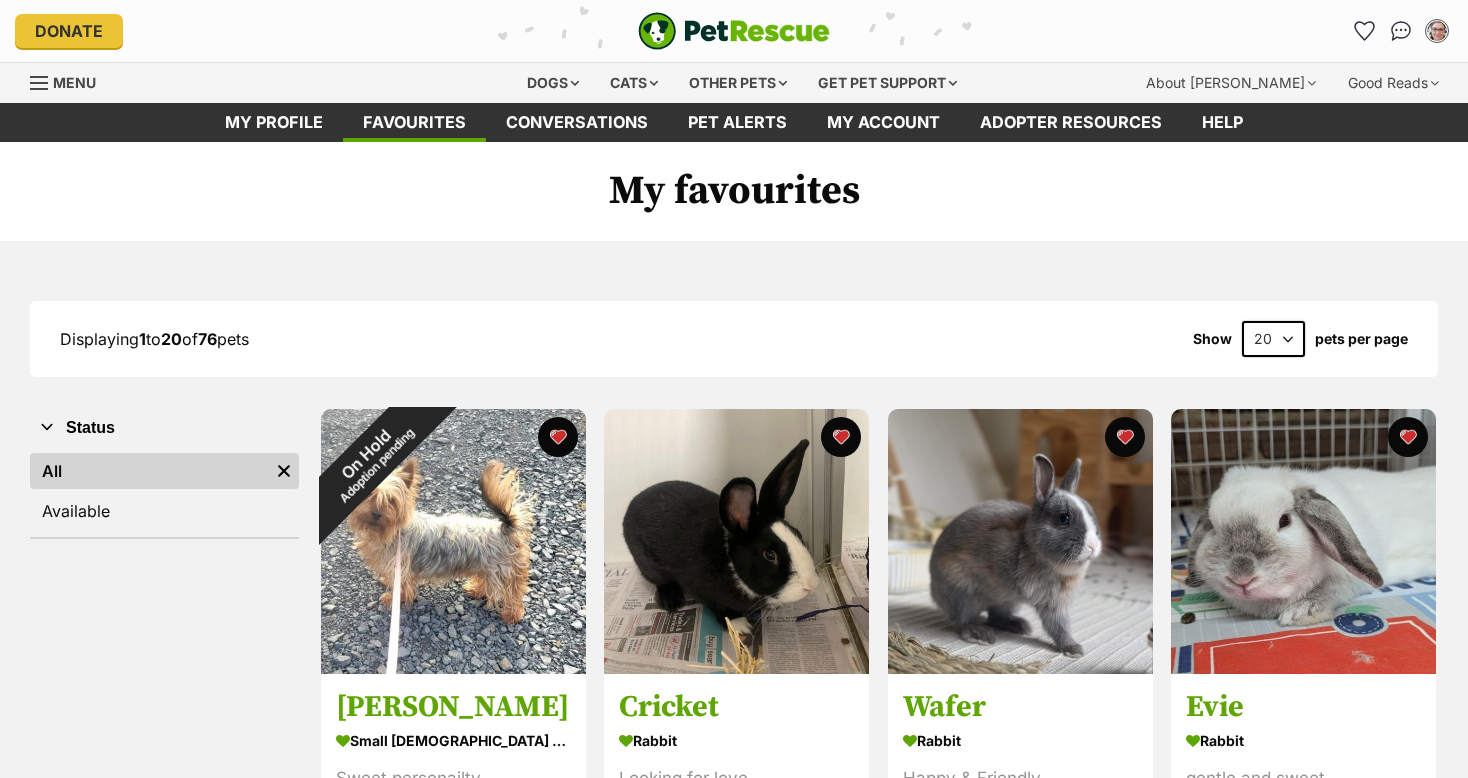 scroll, scrollTop: 0, scrollLeft: 0, axis: both 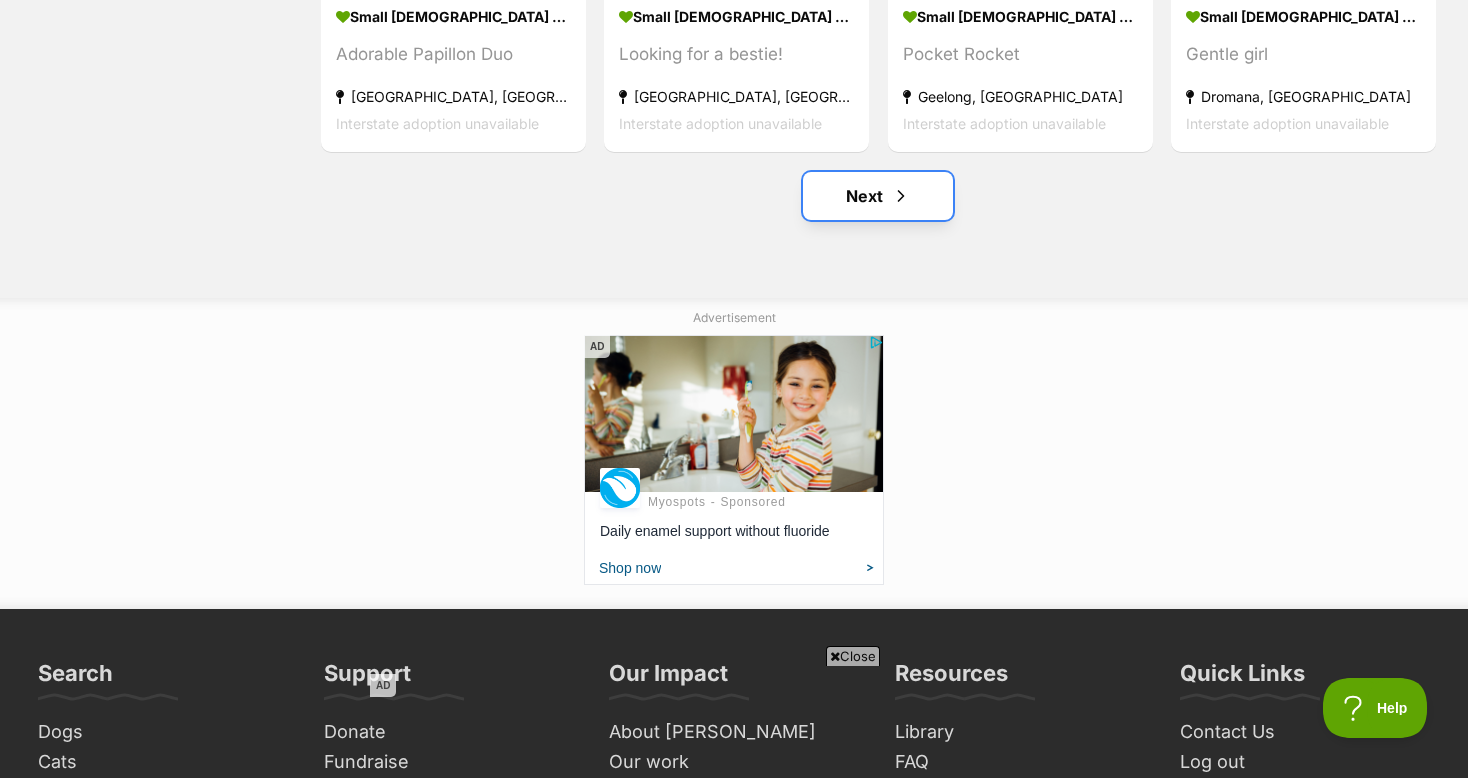 click on "Next" at bounding box center (878, 196) 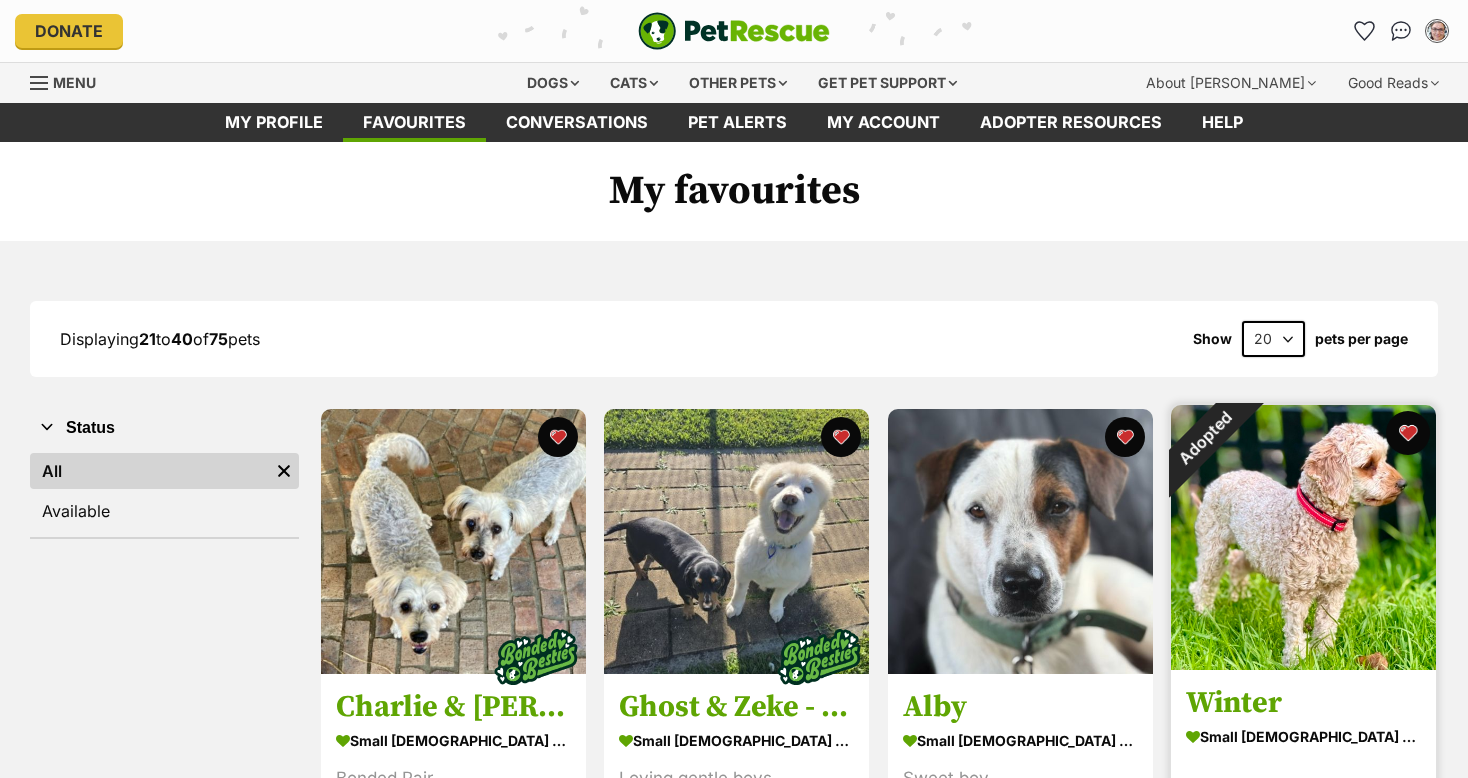scroll, scrollTop: 0, scrollLeft: 0, axis: both 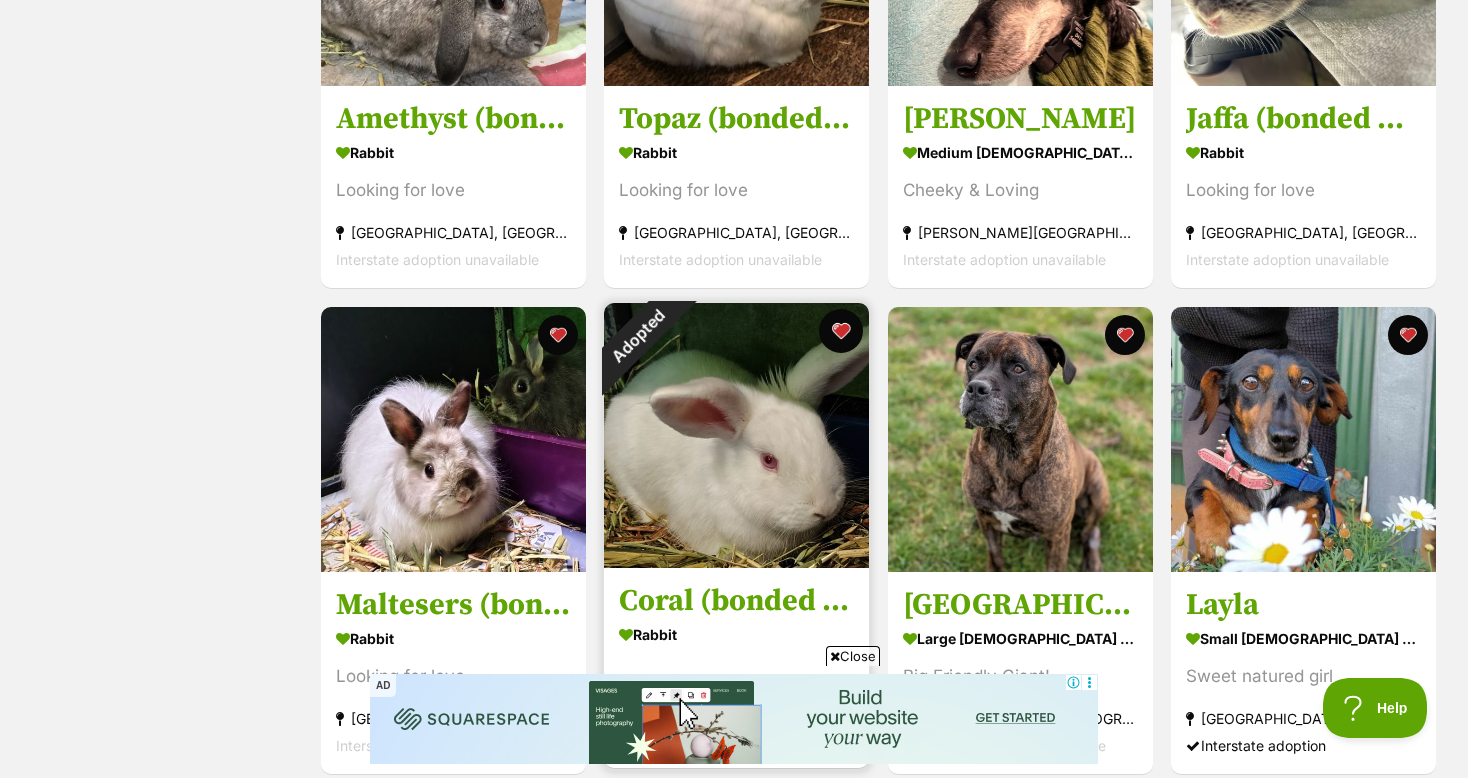click at bounding box center (841, 331) 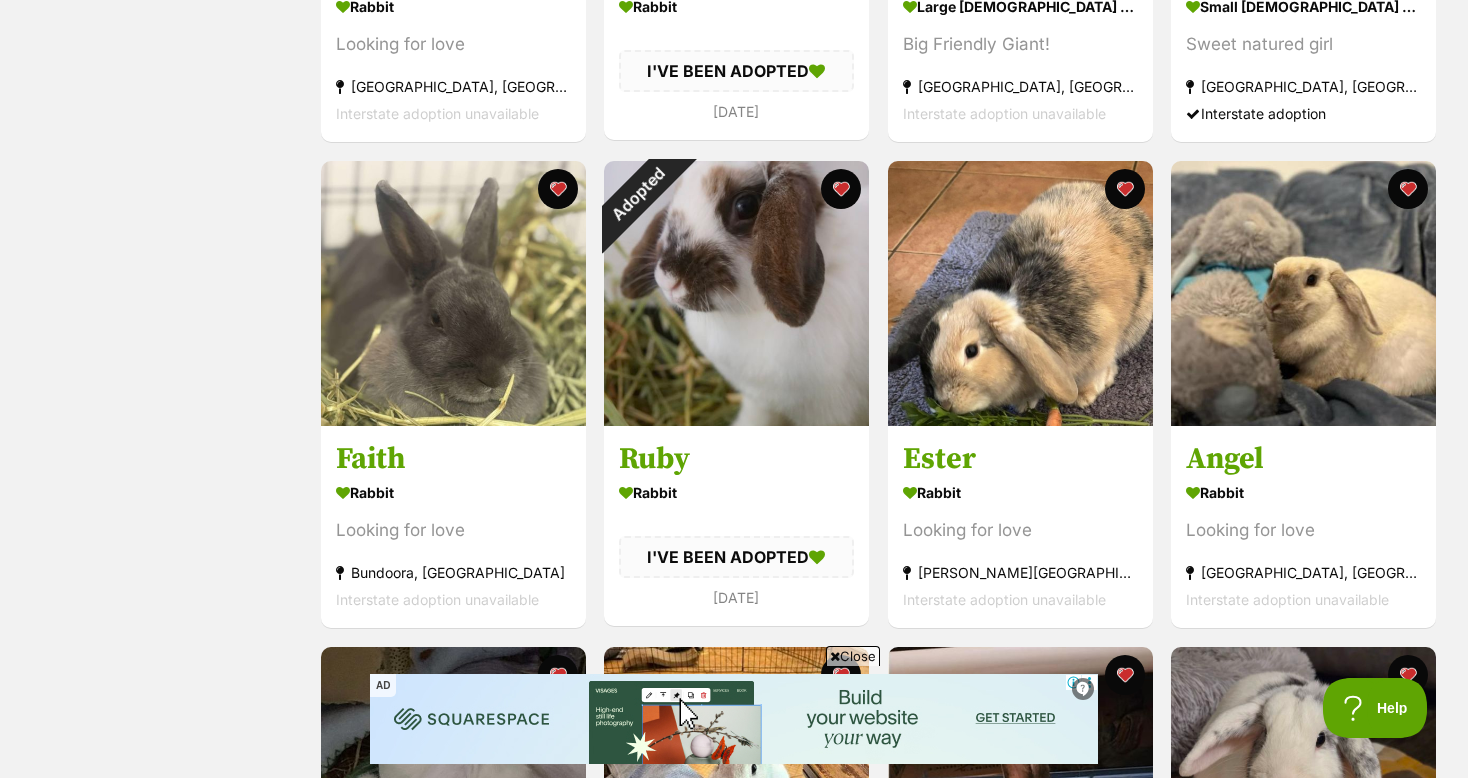 scroll, scrollTop: 1789, scrollLeft: 0, axis: vertical 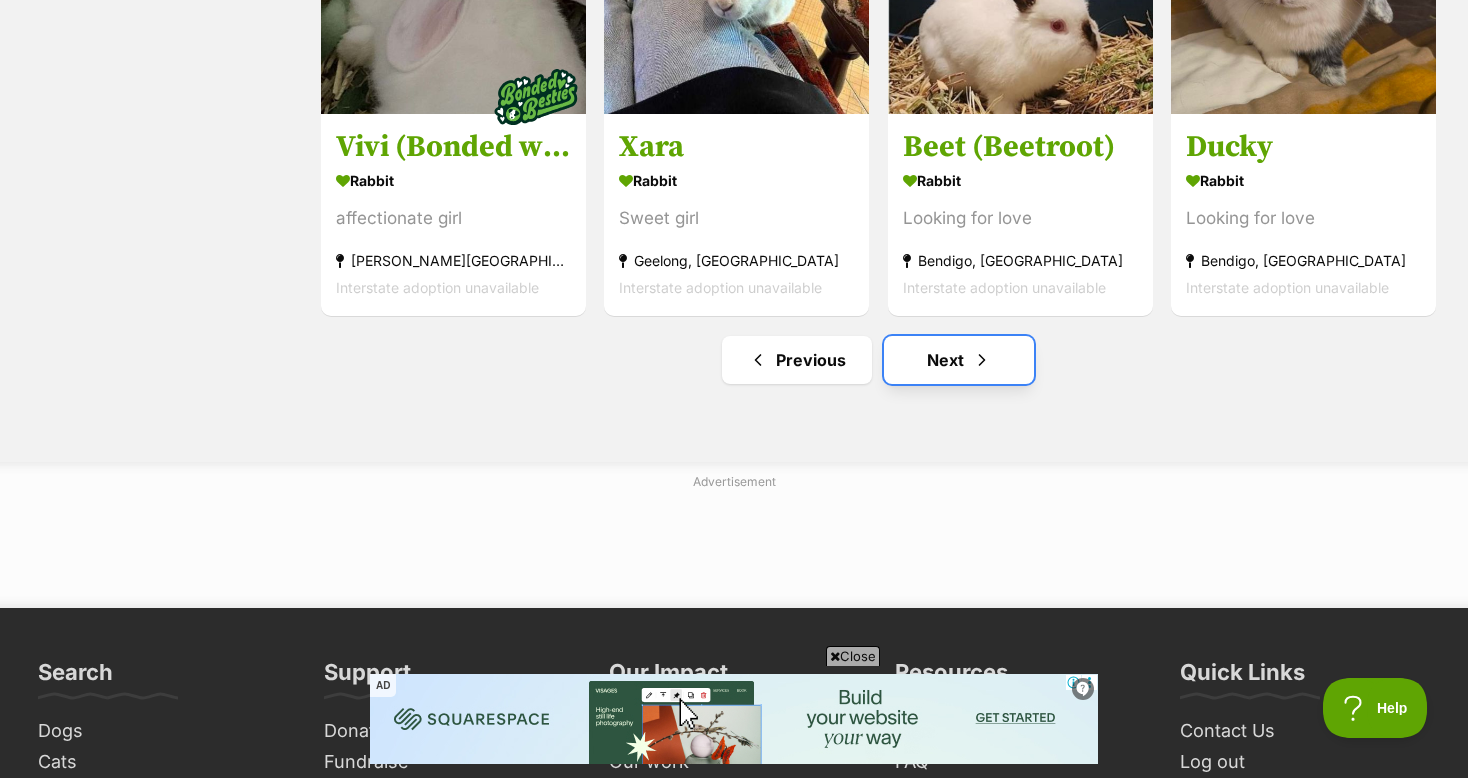 click on "Next" at bounding box center [959, 360] 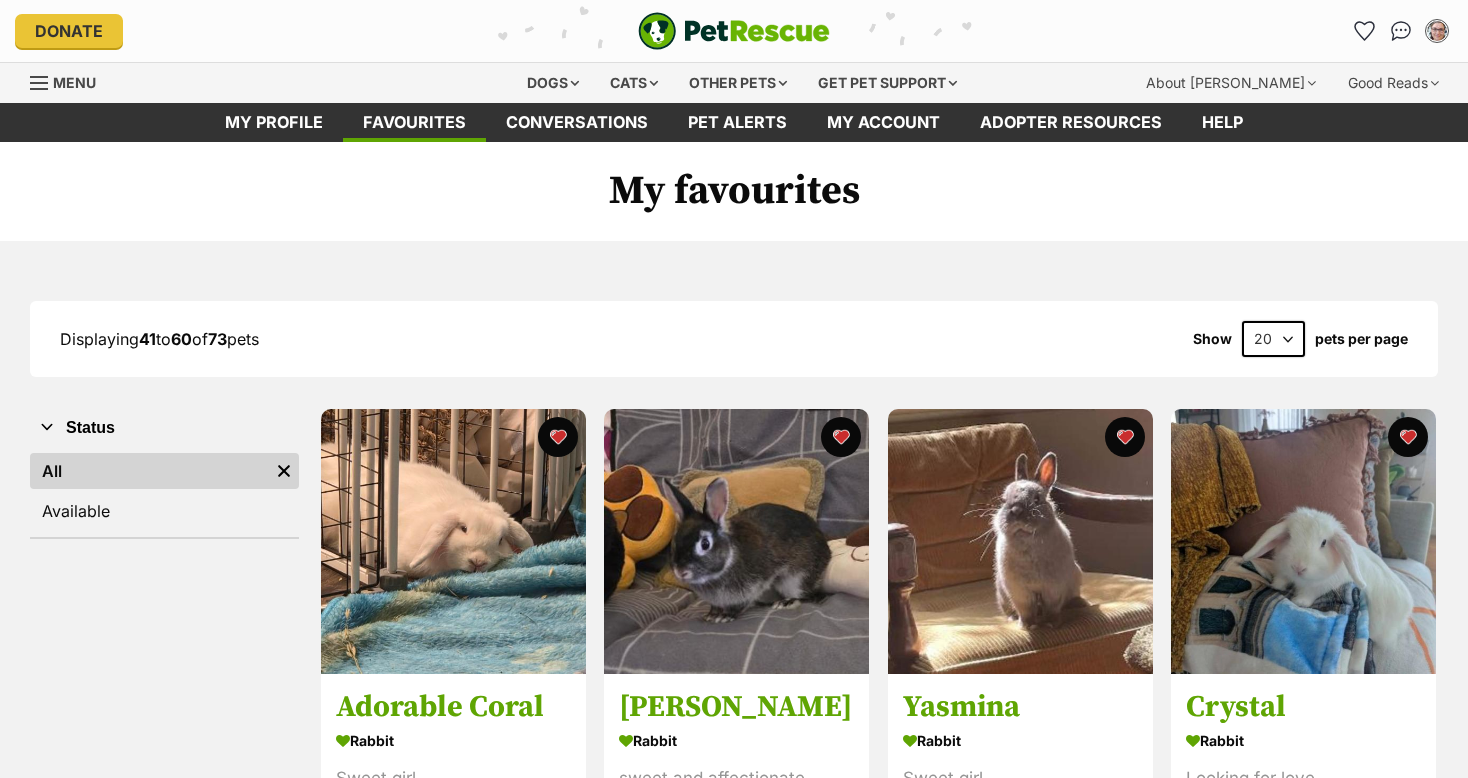 scroll, scrollTop: 0, scrollLeft: 0, axis: both 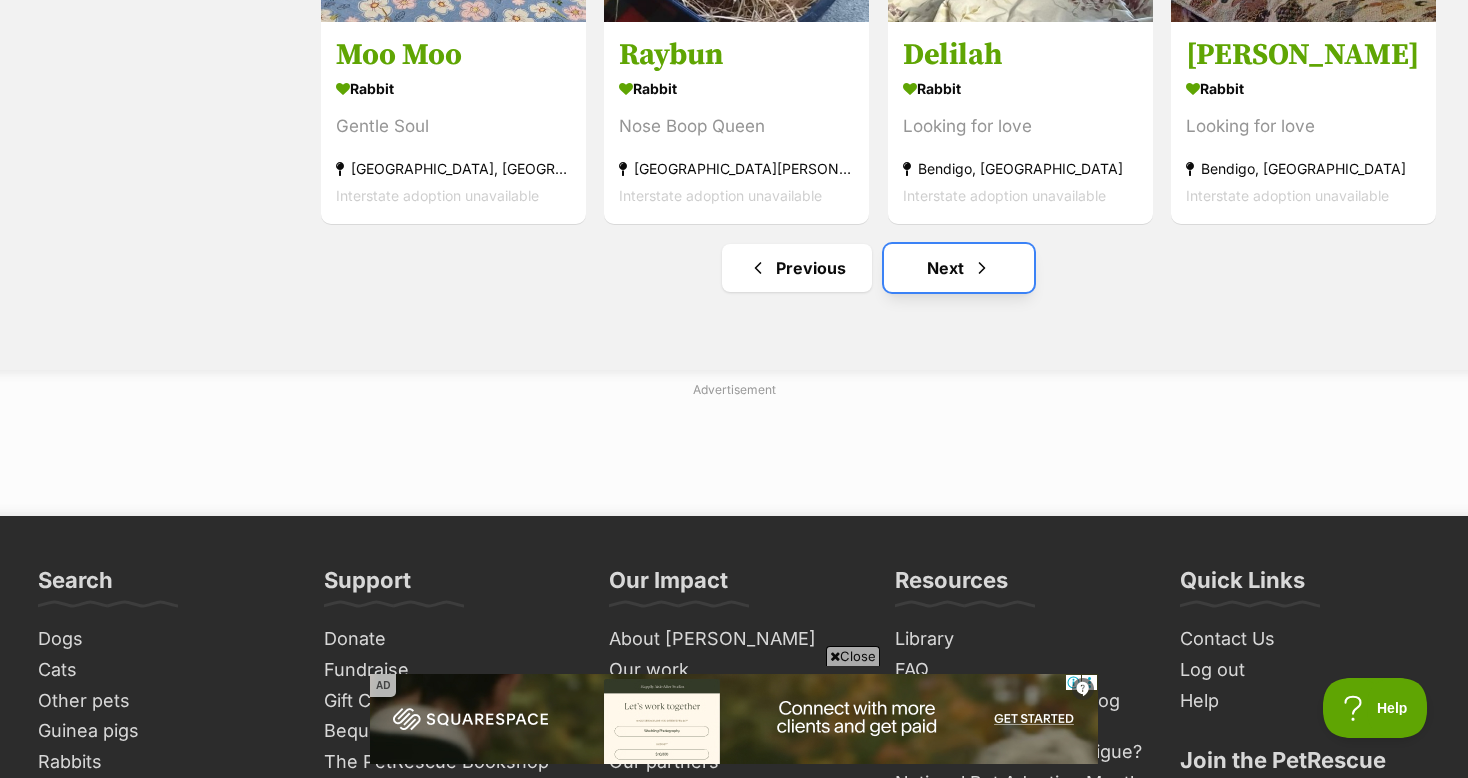 click on "Next" at bounding box center [959, 268] 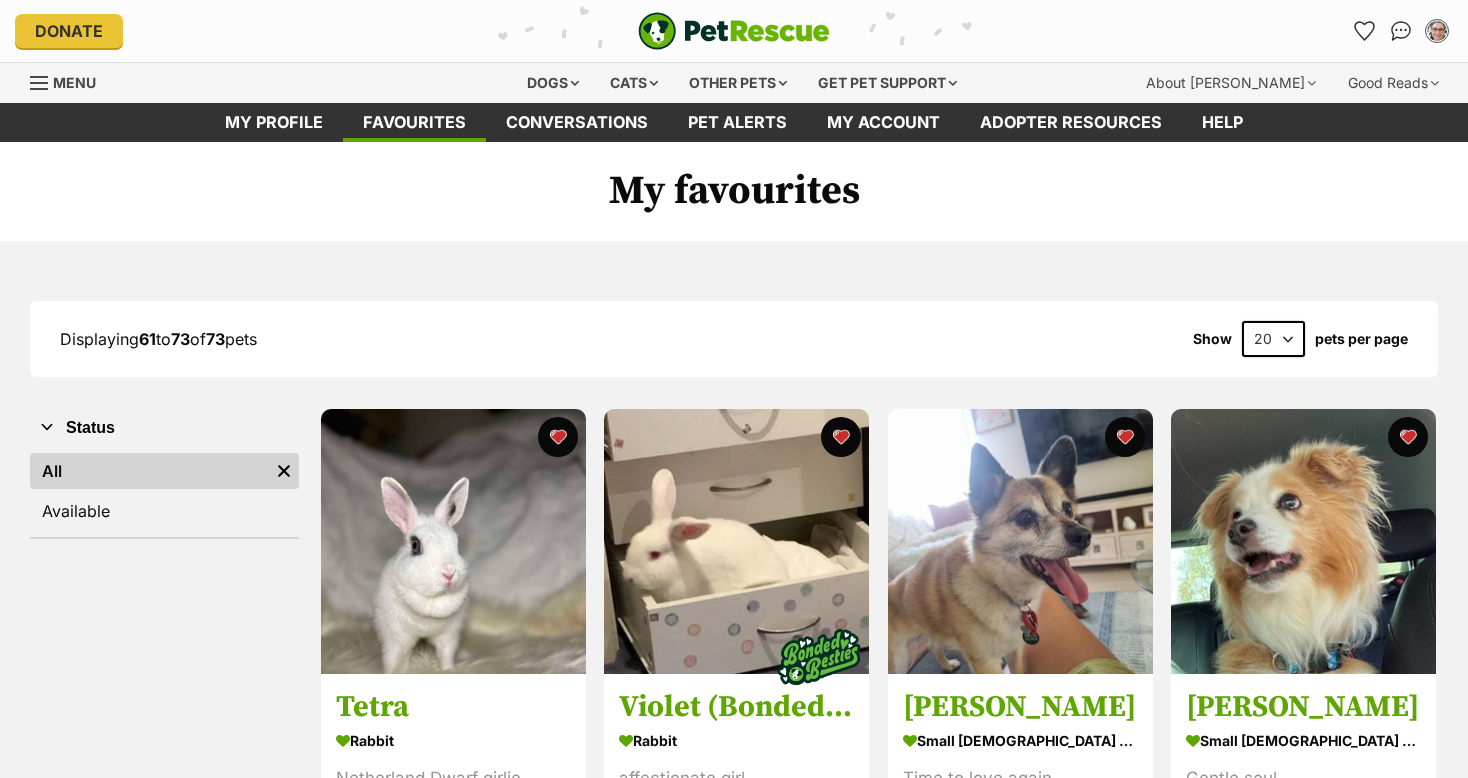 scroll, scrollTop: 0, scrollLeft: 0, axis: both 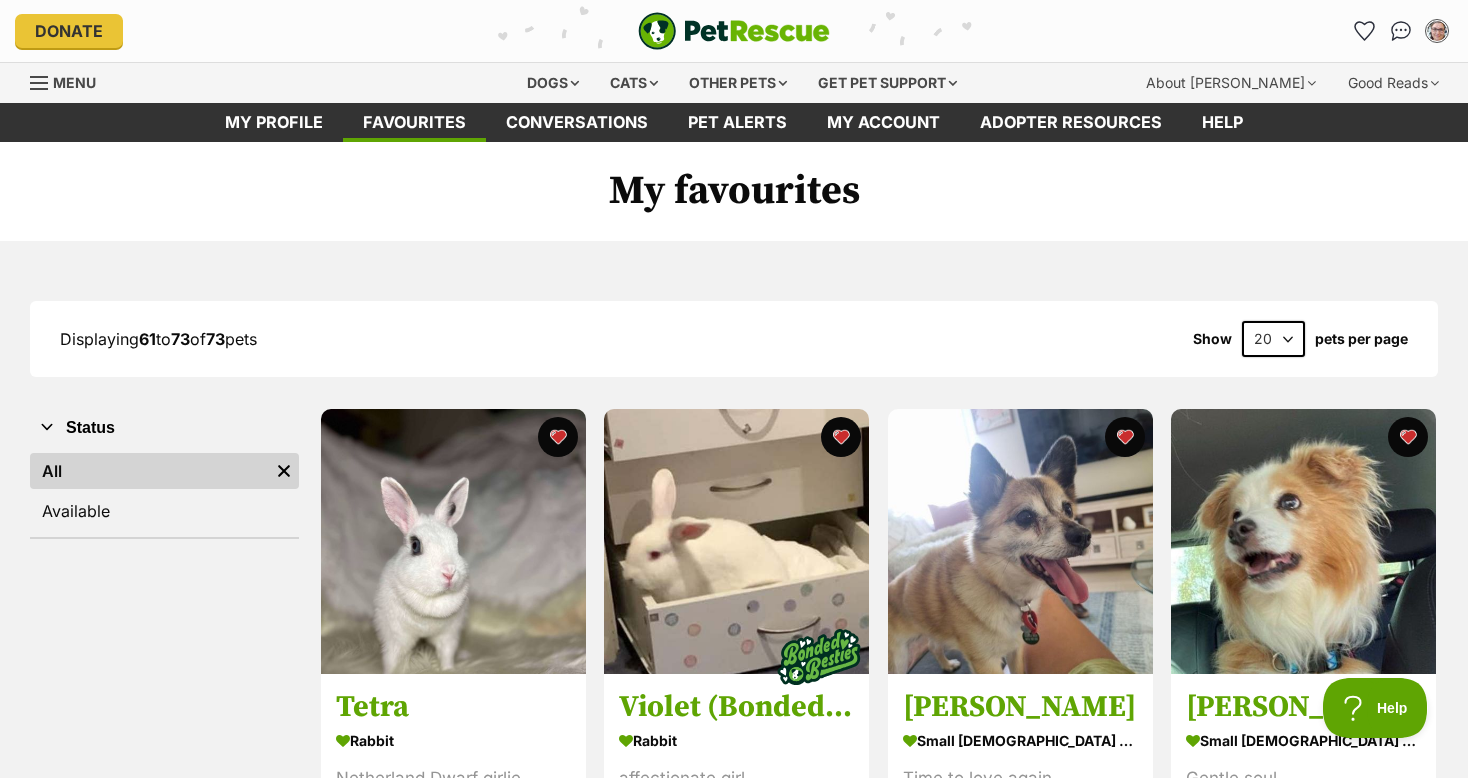 click at bounding box center [734, 31] 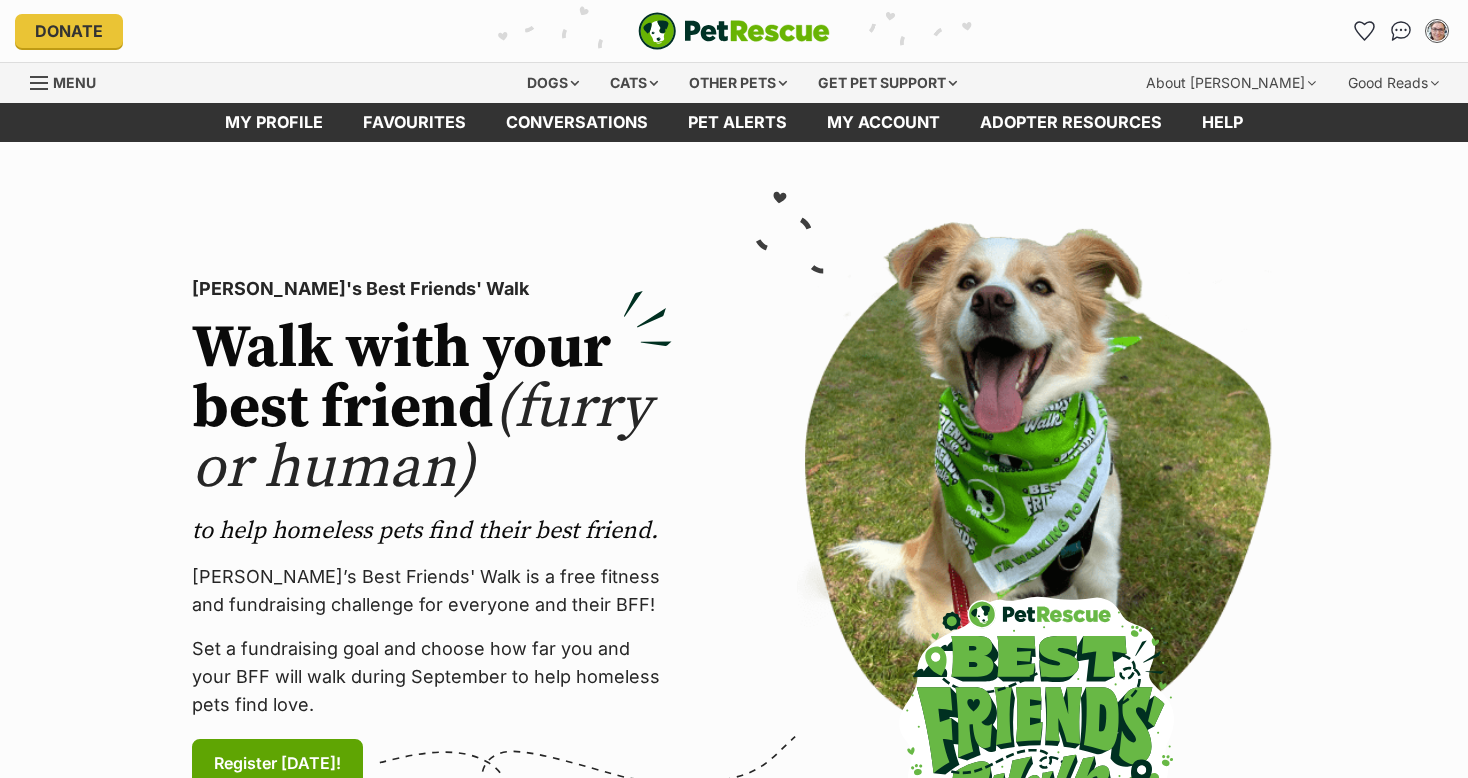 scroll, scrollTop: 0, scrollLeft: 0, axis: both 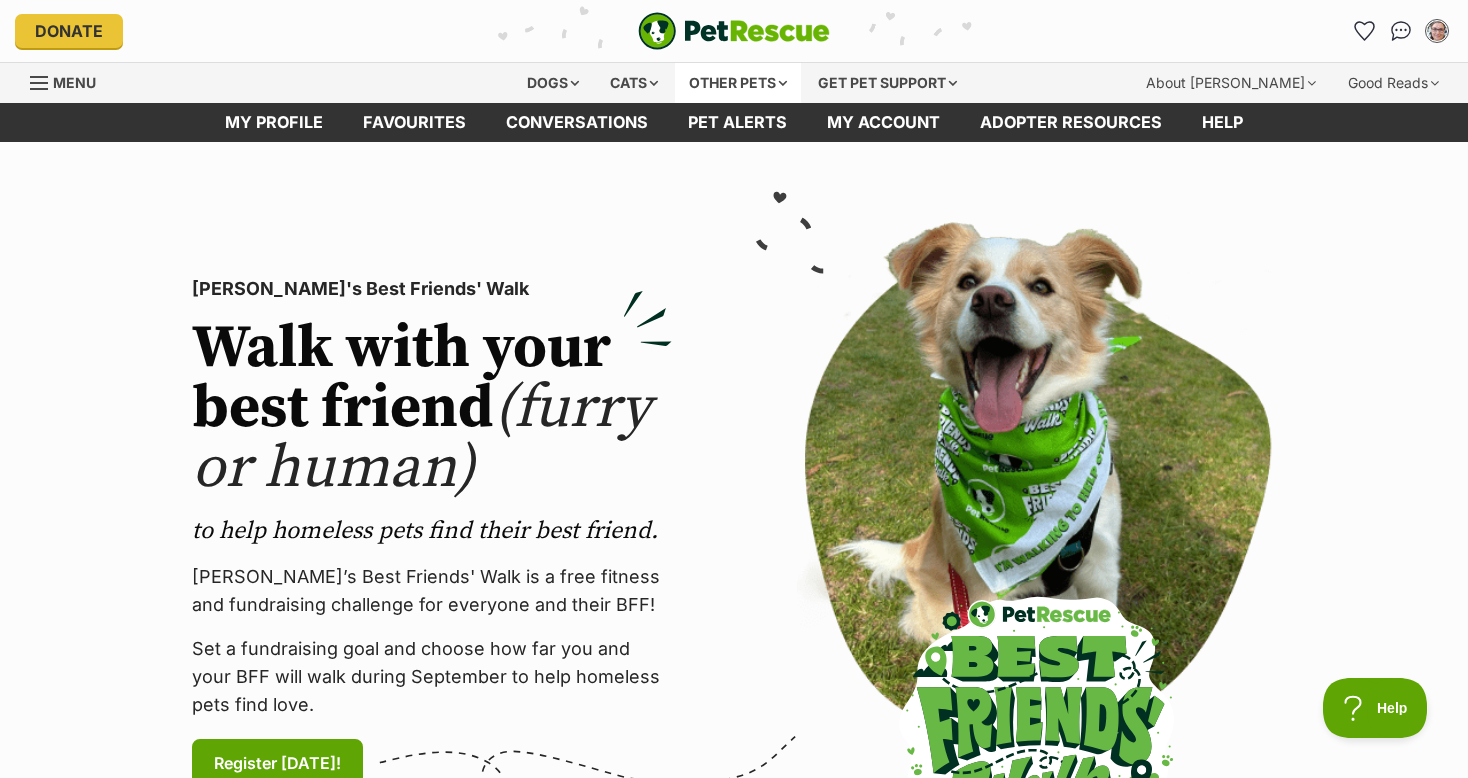 click on "Other pets" at bounding box center [738, 83] 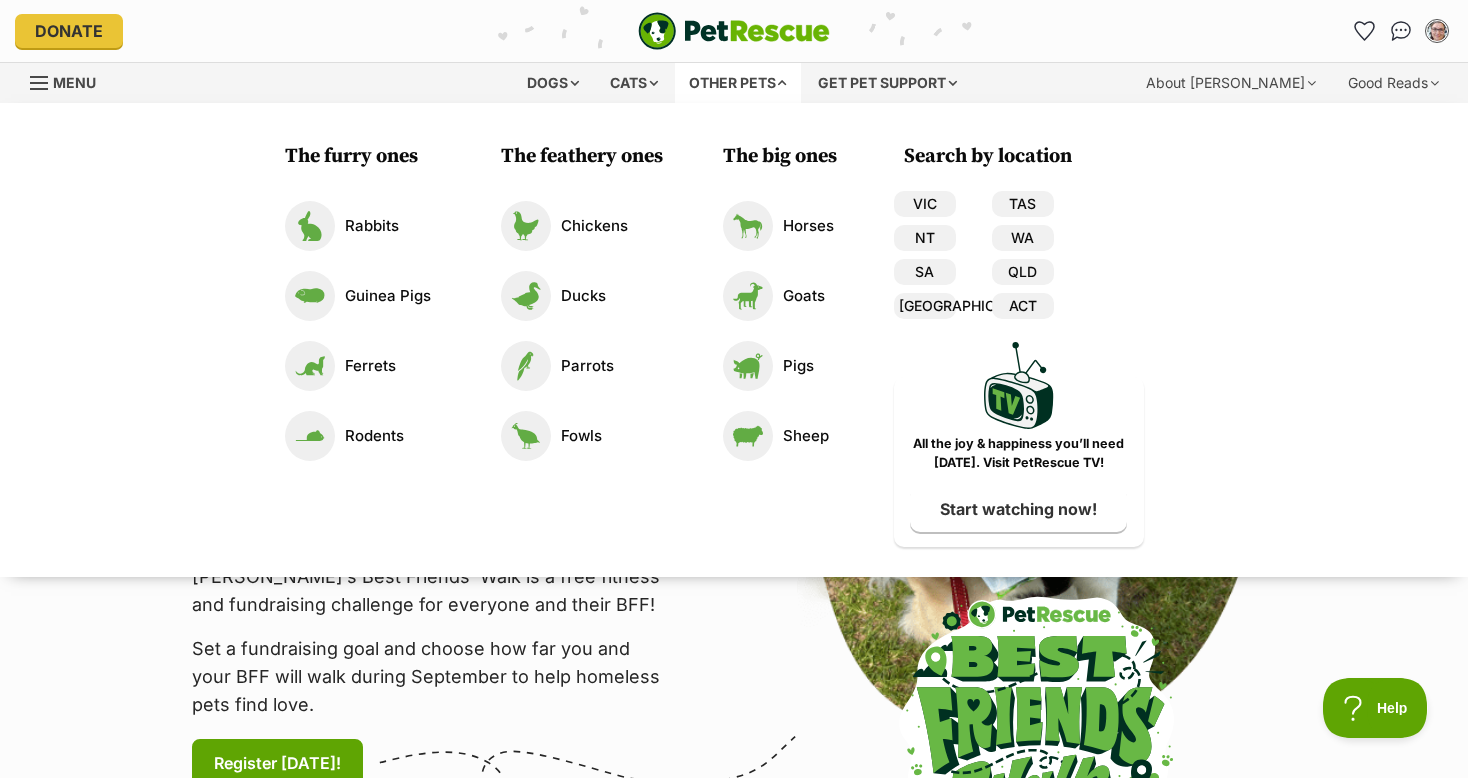 click on "Other pets" at bounding box center [738, 83] 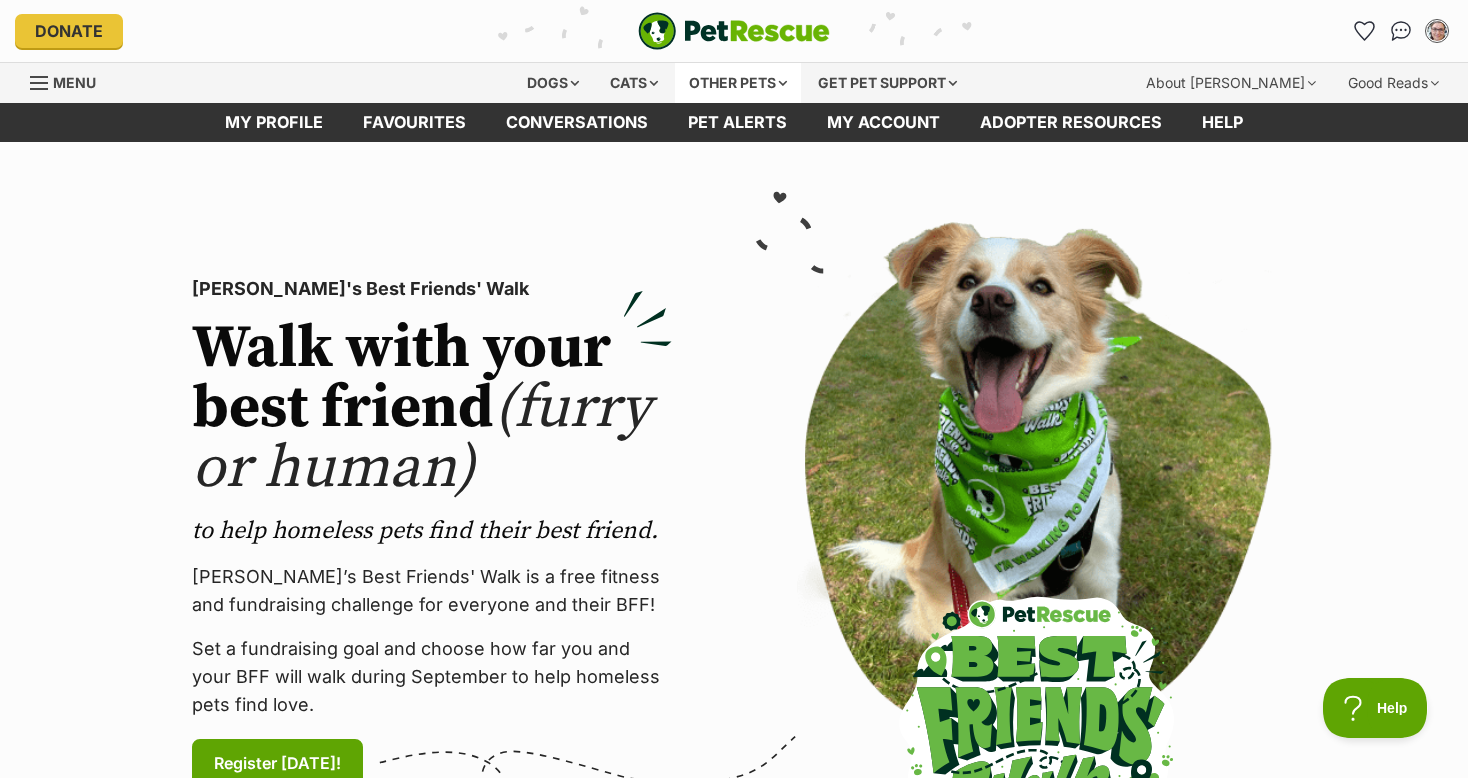 click on "Other pets" at bounding box center [738, 83] 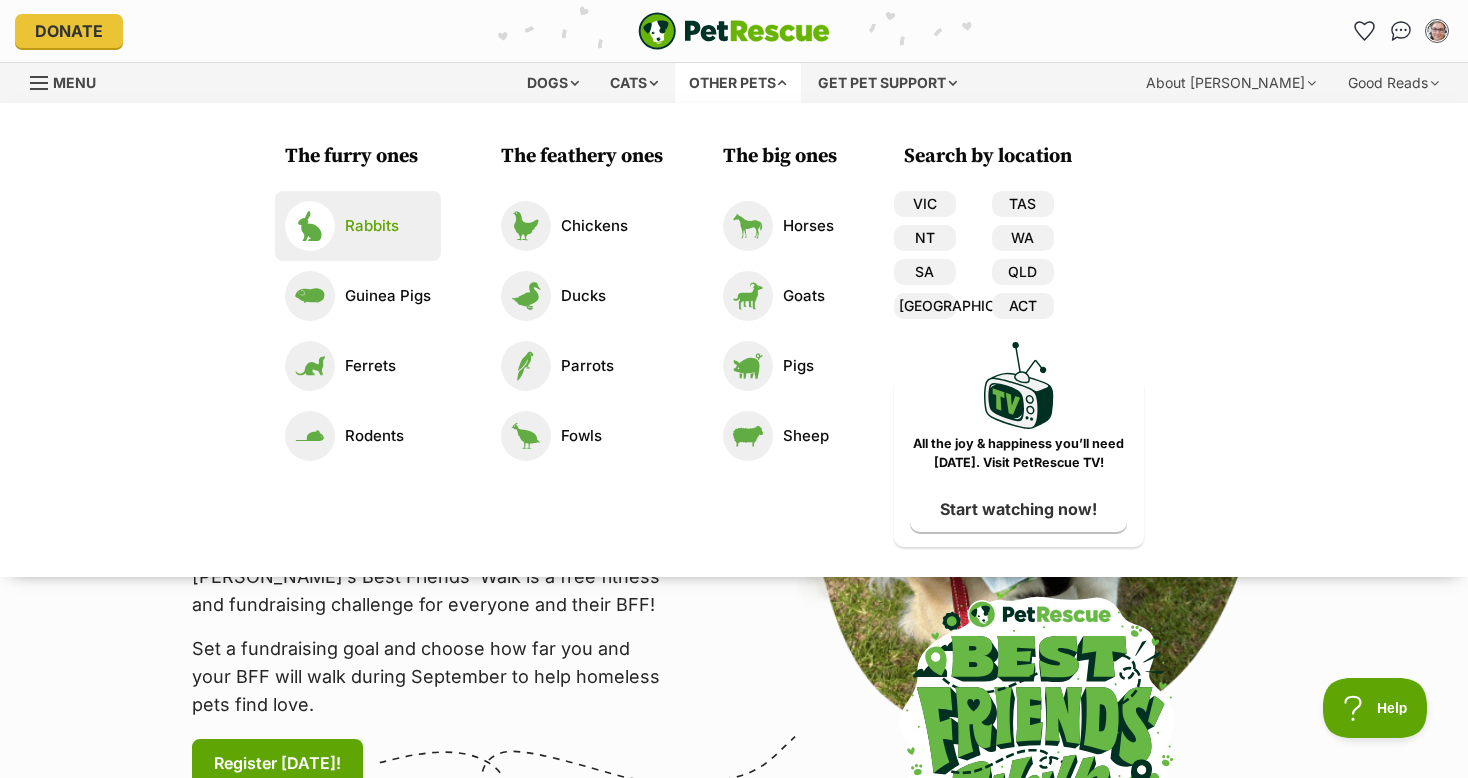 click on "Rabbits" at bounding box center (372, 226) 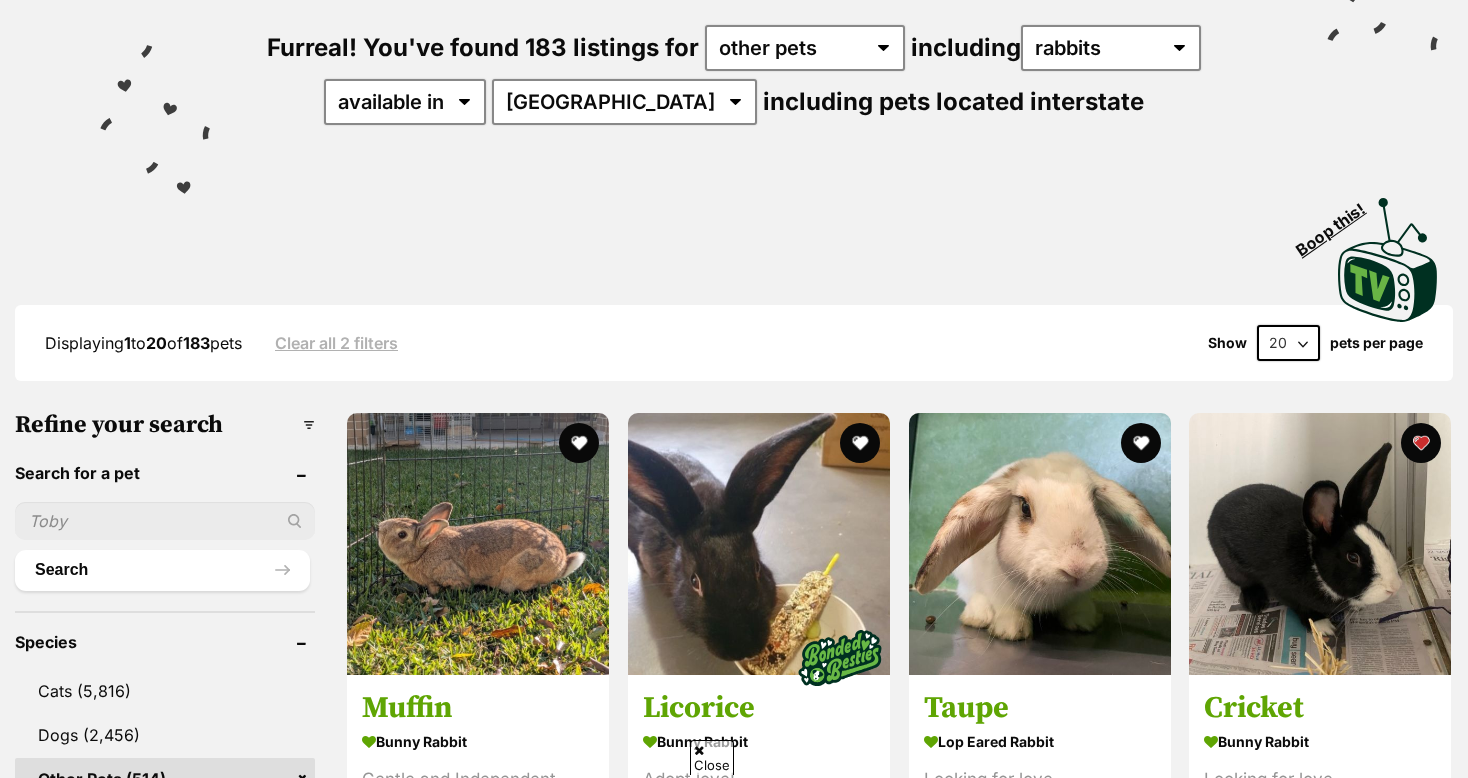 scroll, scrollTop: 280, scrollLeft: 0, axis: vertical 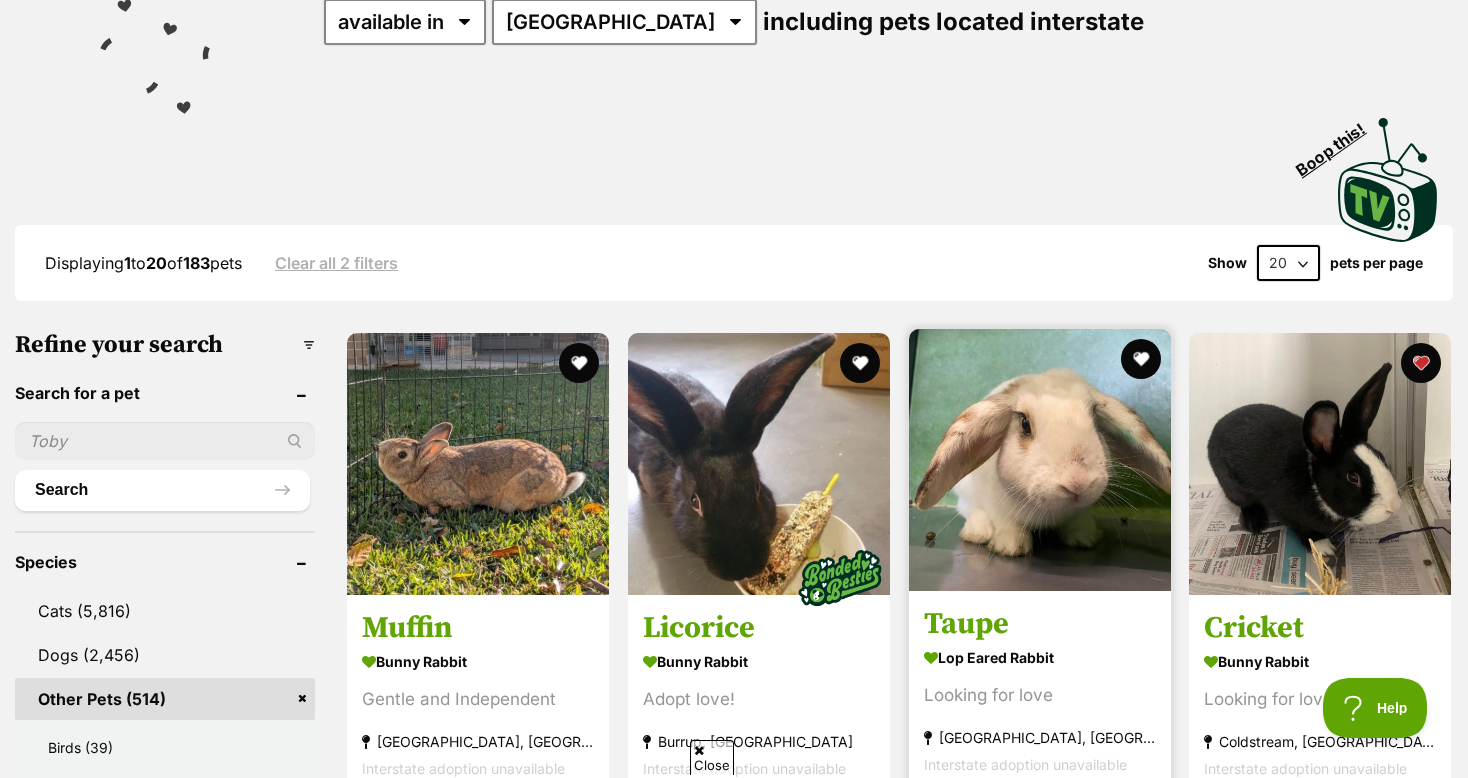 click at bounding box center (1040, 460) 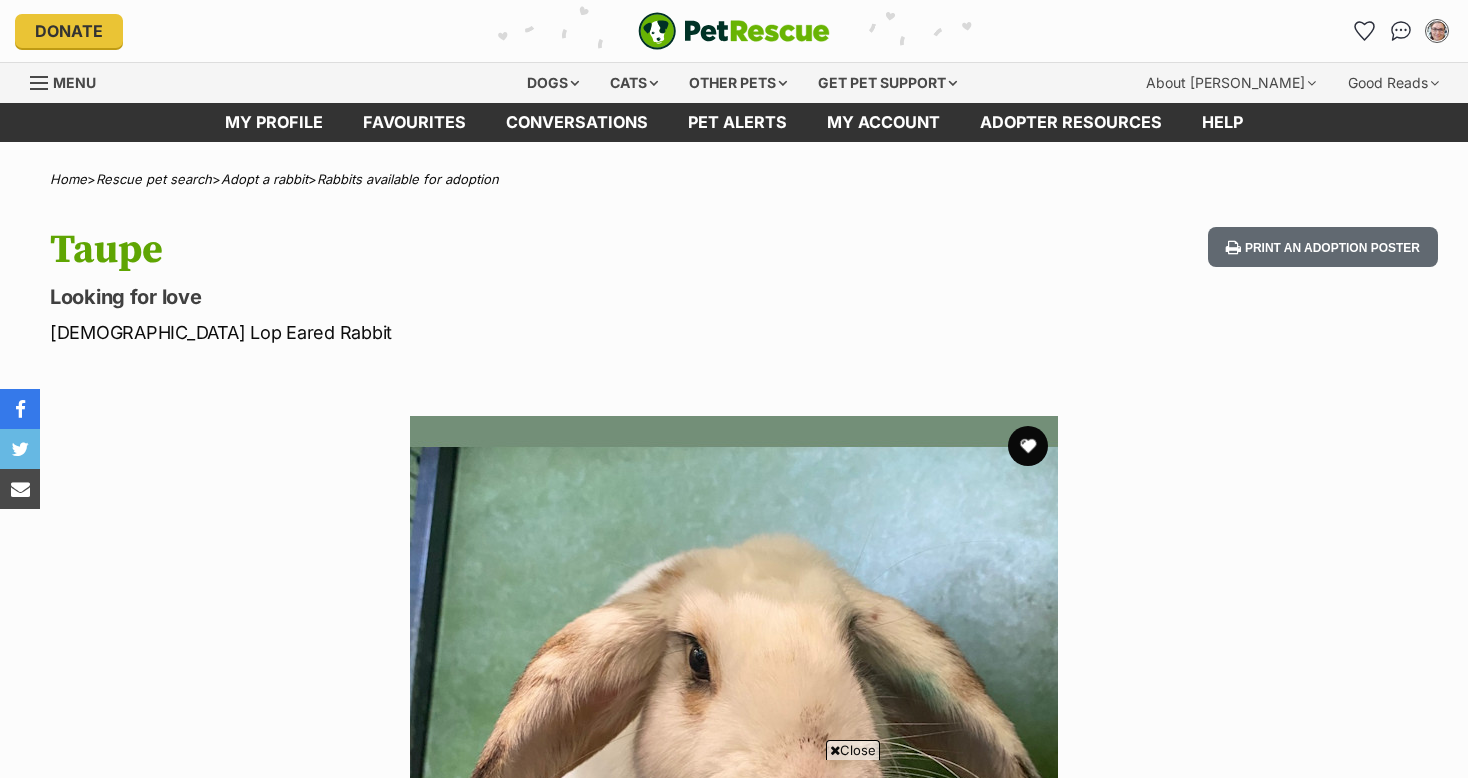 scroll, scrollTop: 320, scrollLeft: 0, axis: vertical 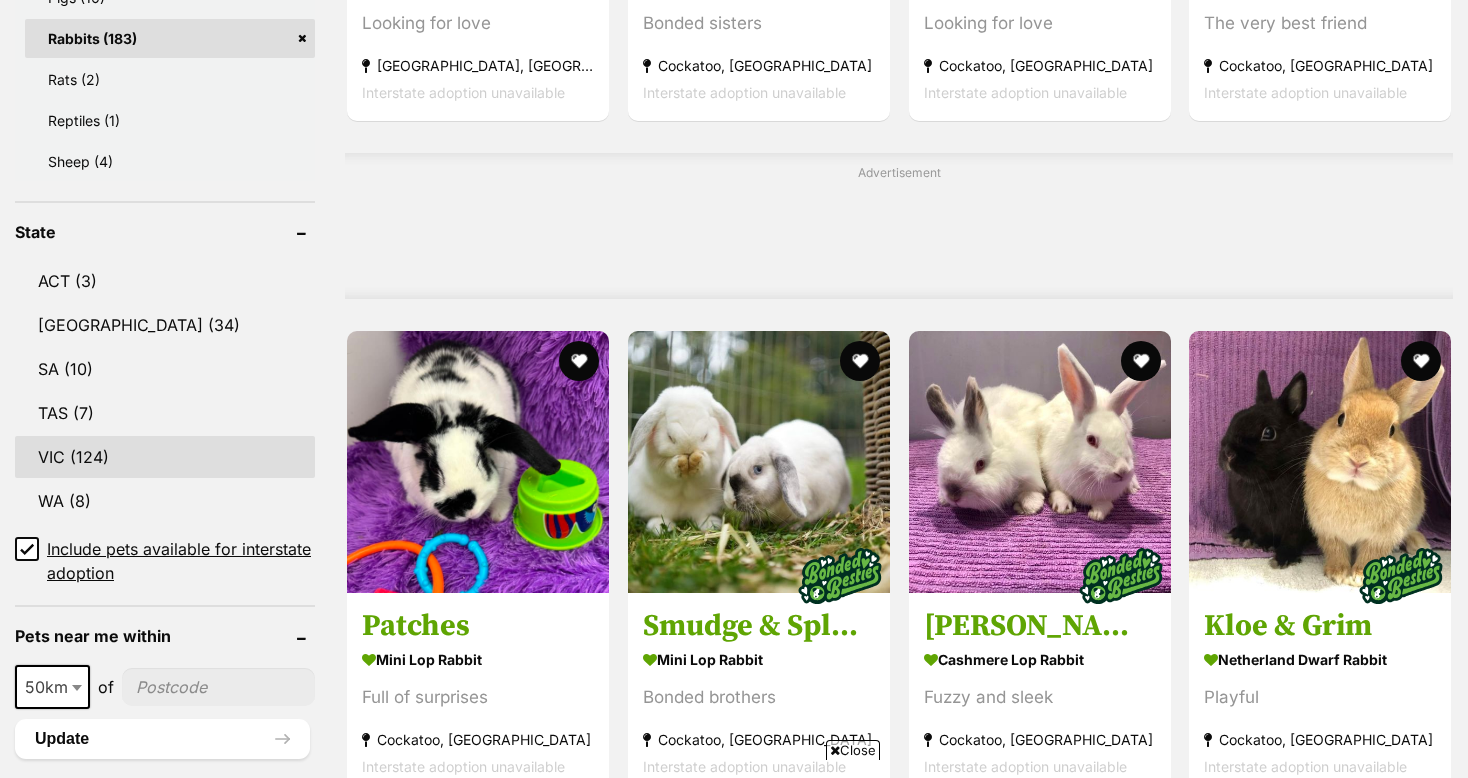 click on "VIC (124)" at bounding box center [165, 457] 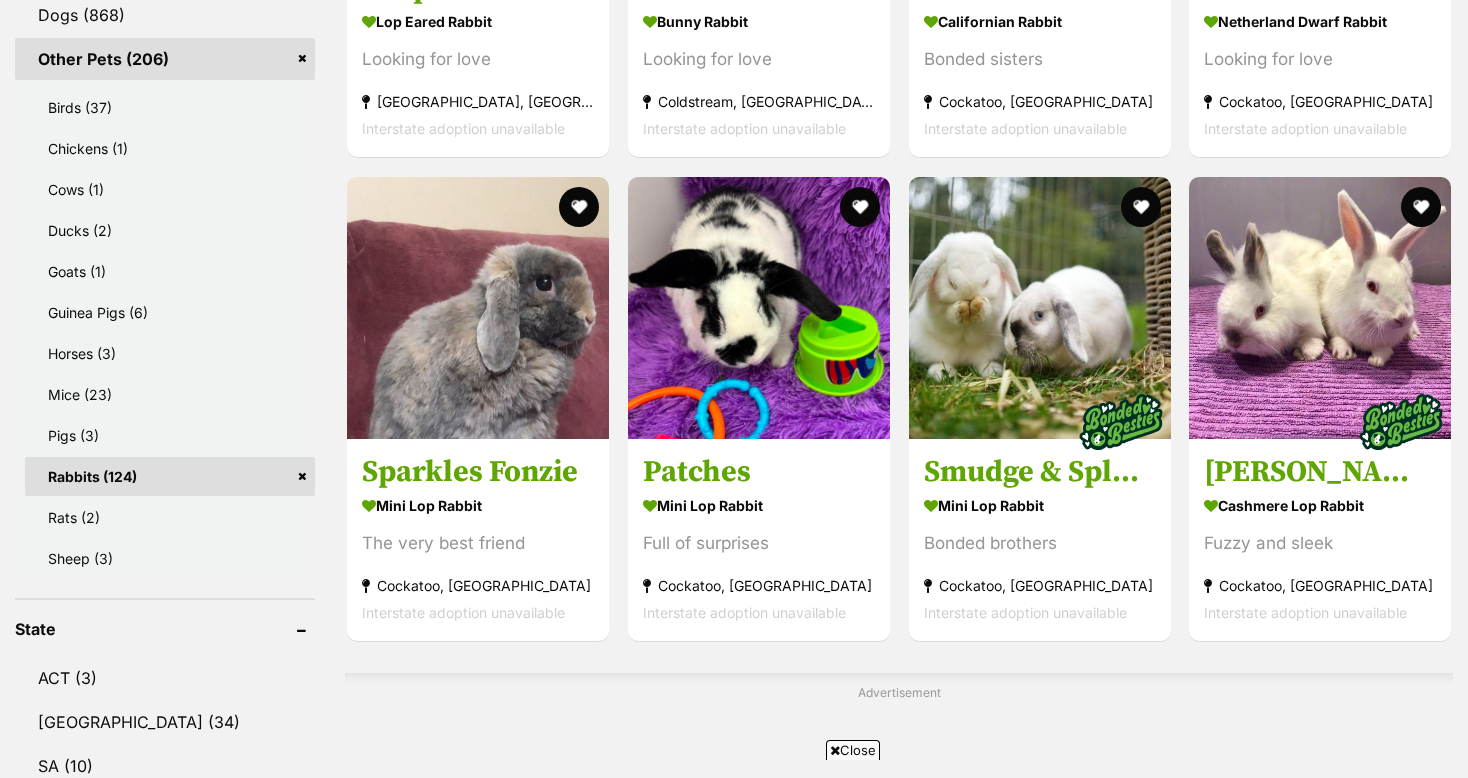 scroll, scrollTop: 1000, scrollLeft: 0, axis: vertical 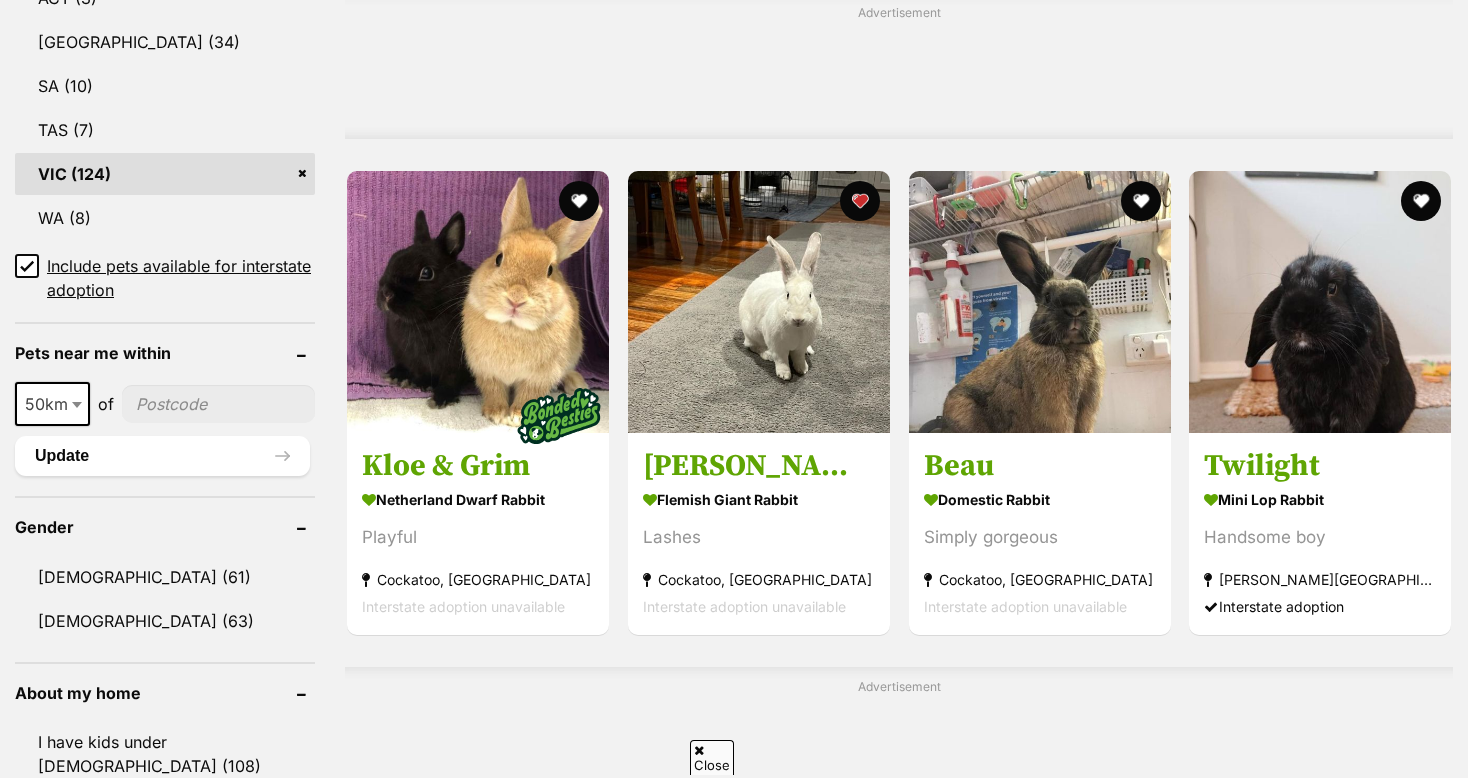 click 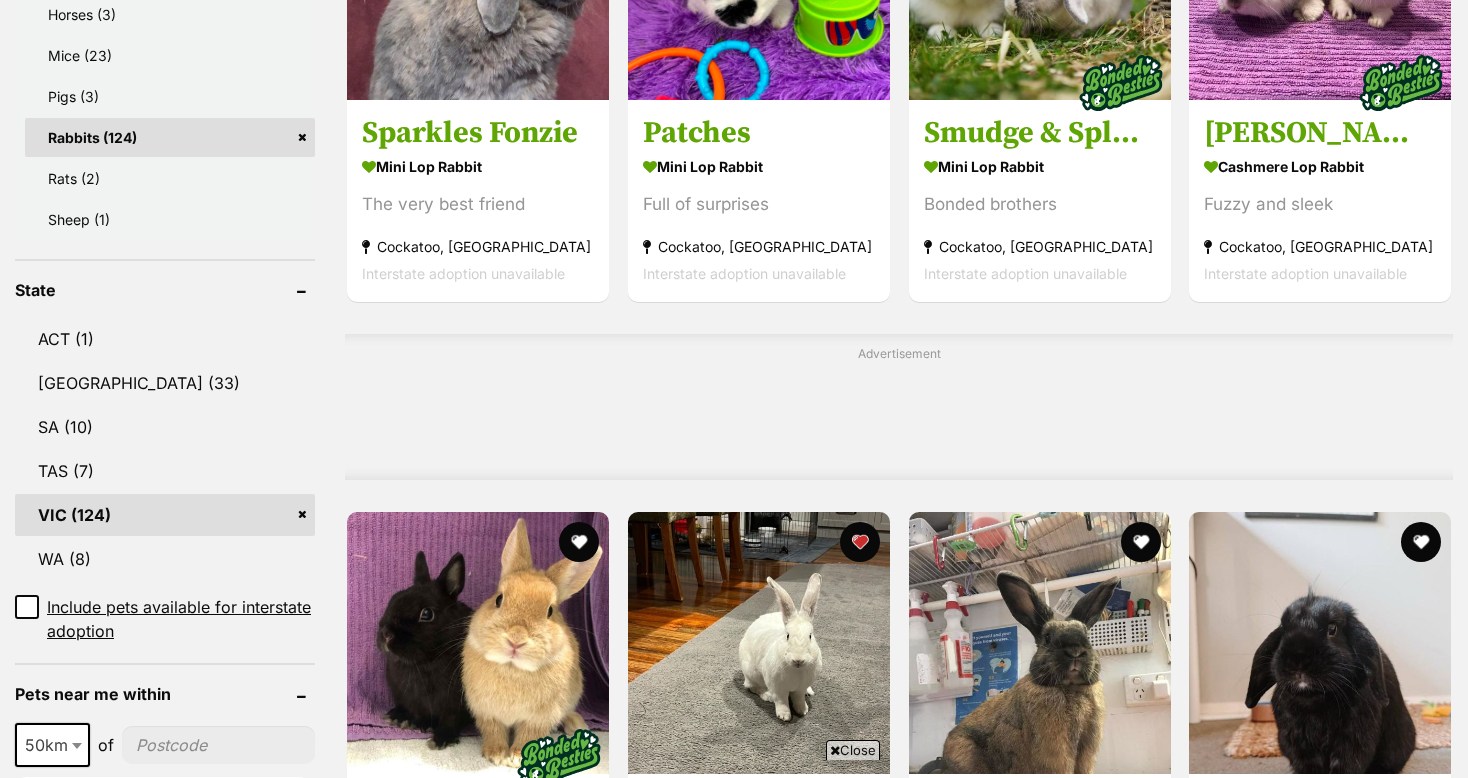 scroll, scrollTop: 1777, scrollLeft: 0, axis: vertical 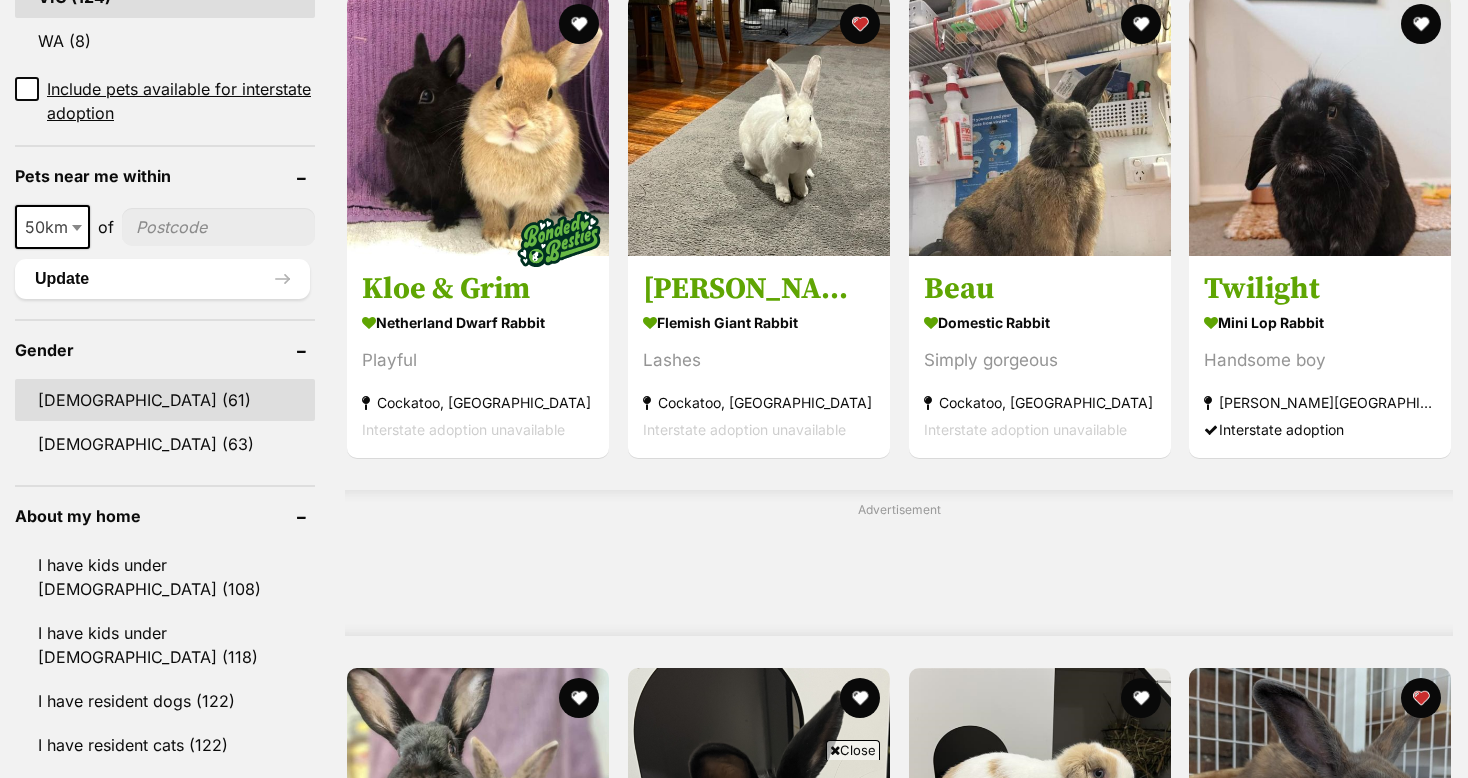 click on "Female (63)" at bounding box center [165, 444] 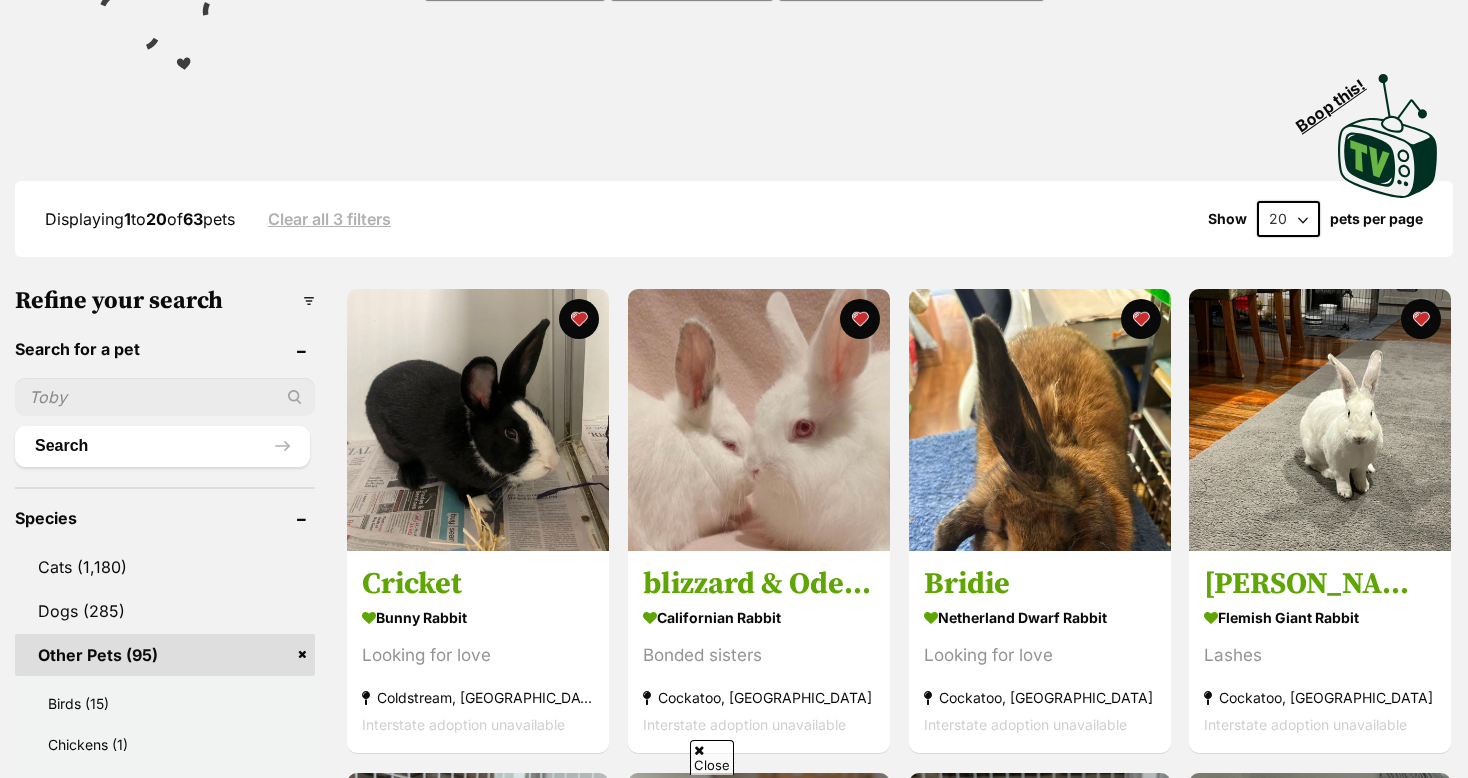 scroll, scrollTop: 888, scrollLeft: 0, axis: vertical 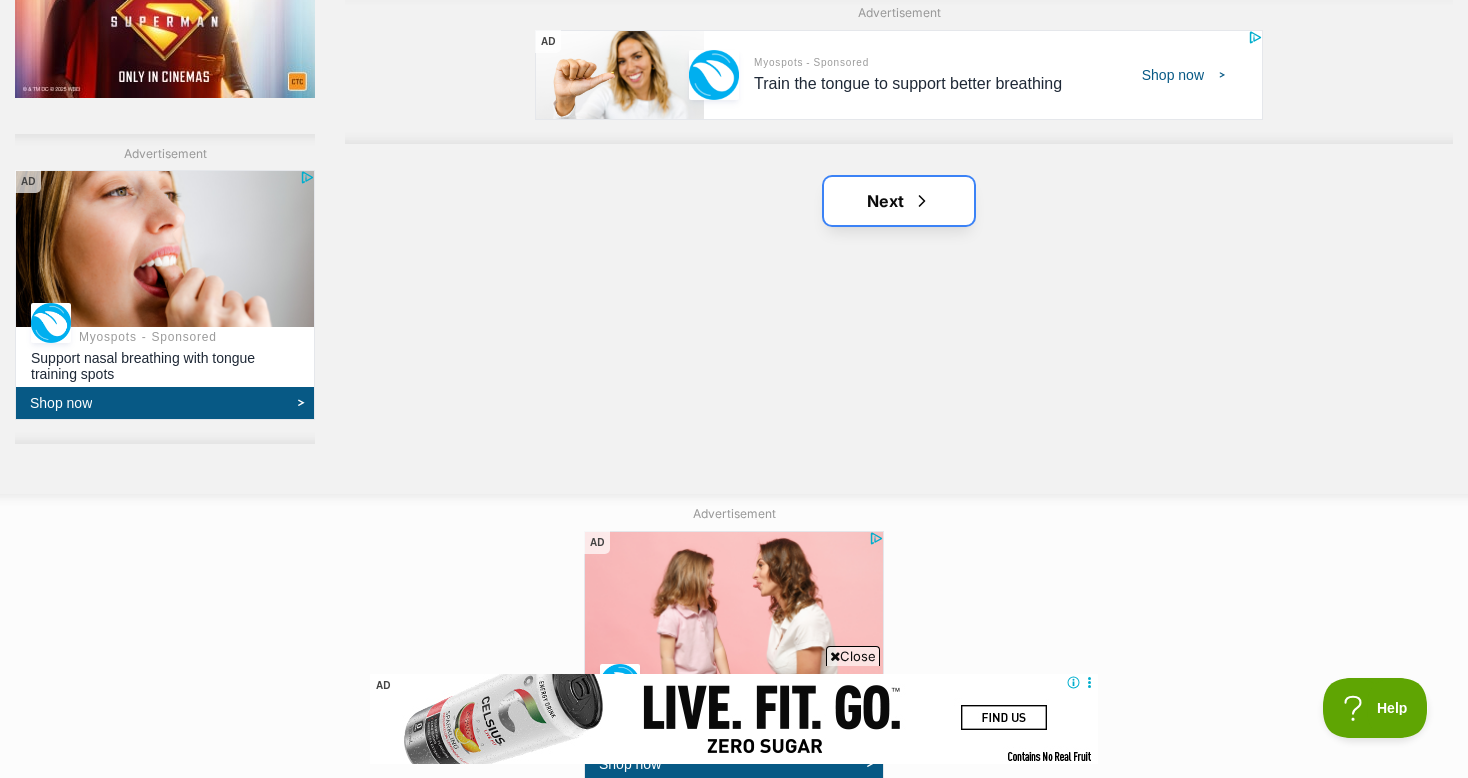 click on "Next" at bounding box center [899, 201] 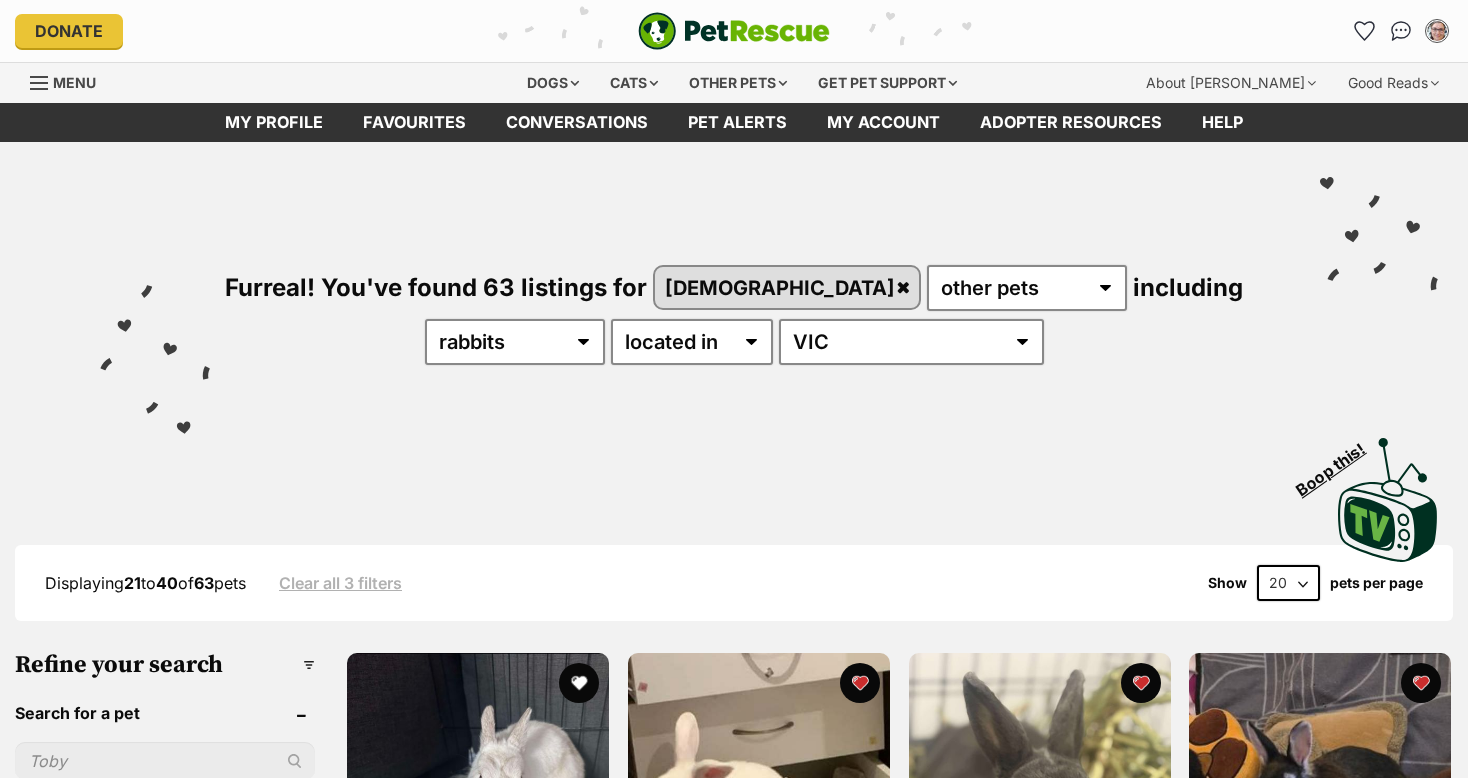 scroll, scrollTop: 0, scrollLeft: 0, axis: both 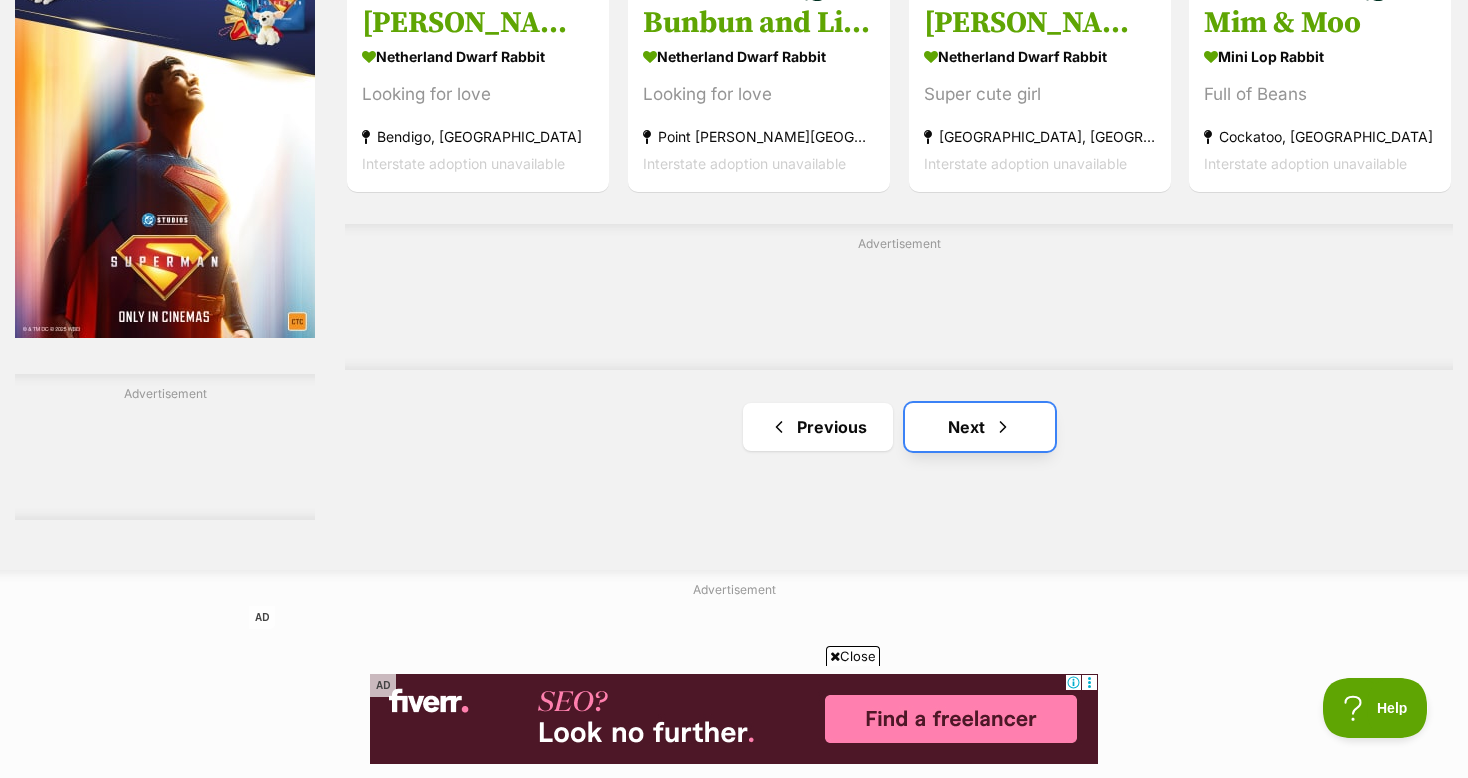 click on "Next" at bounding box center (980, 427) 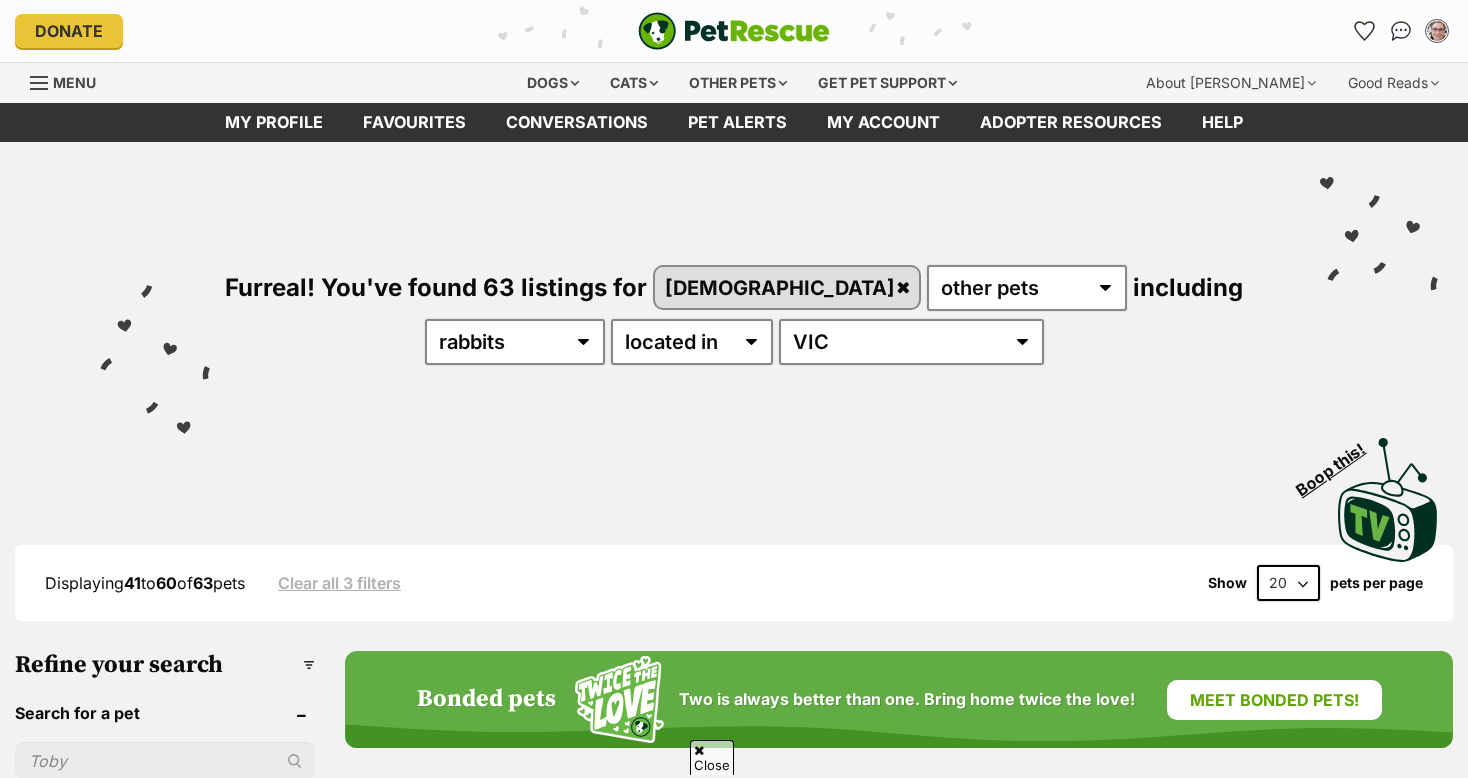 scroll, scrollTop: 657, scrollLeft: 0, axis: vertical 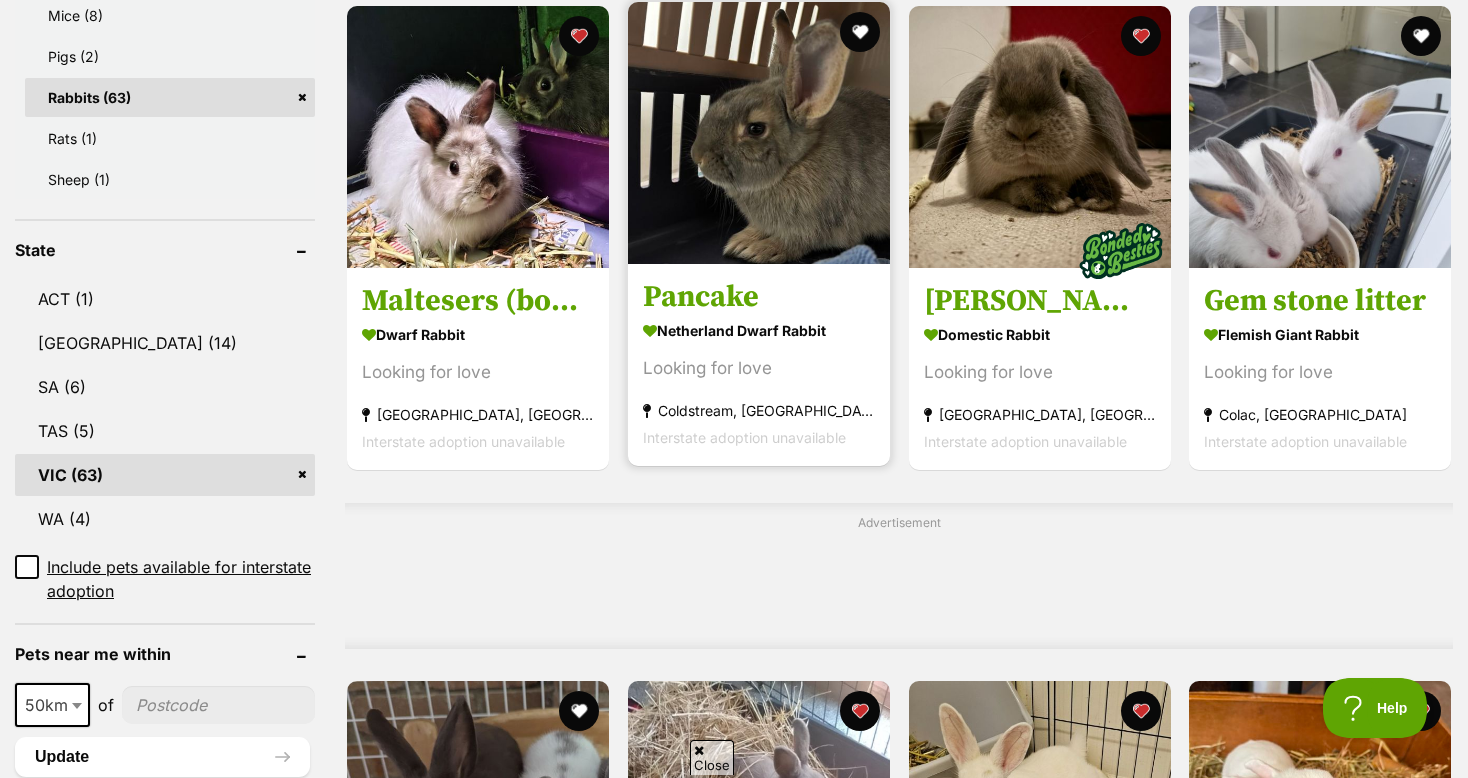 click at bounding box center (759, 133) 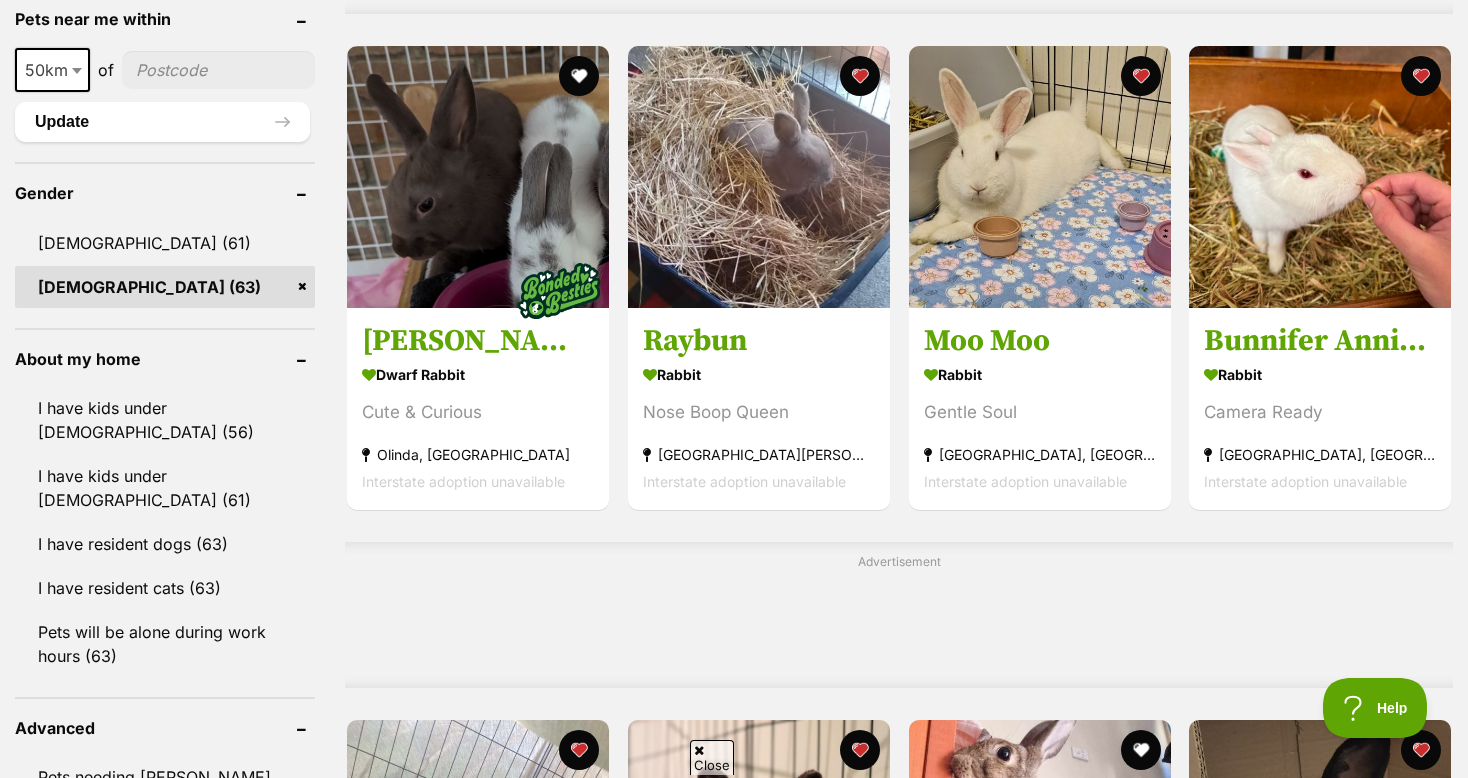 scroll, scrollTop: 0, scrollLeft: 0, axis: both 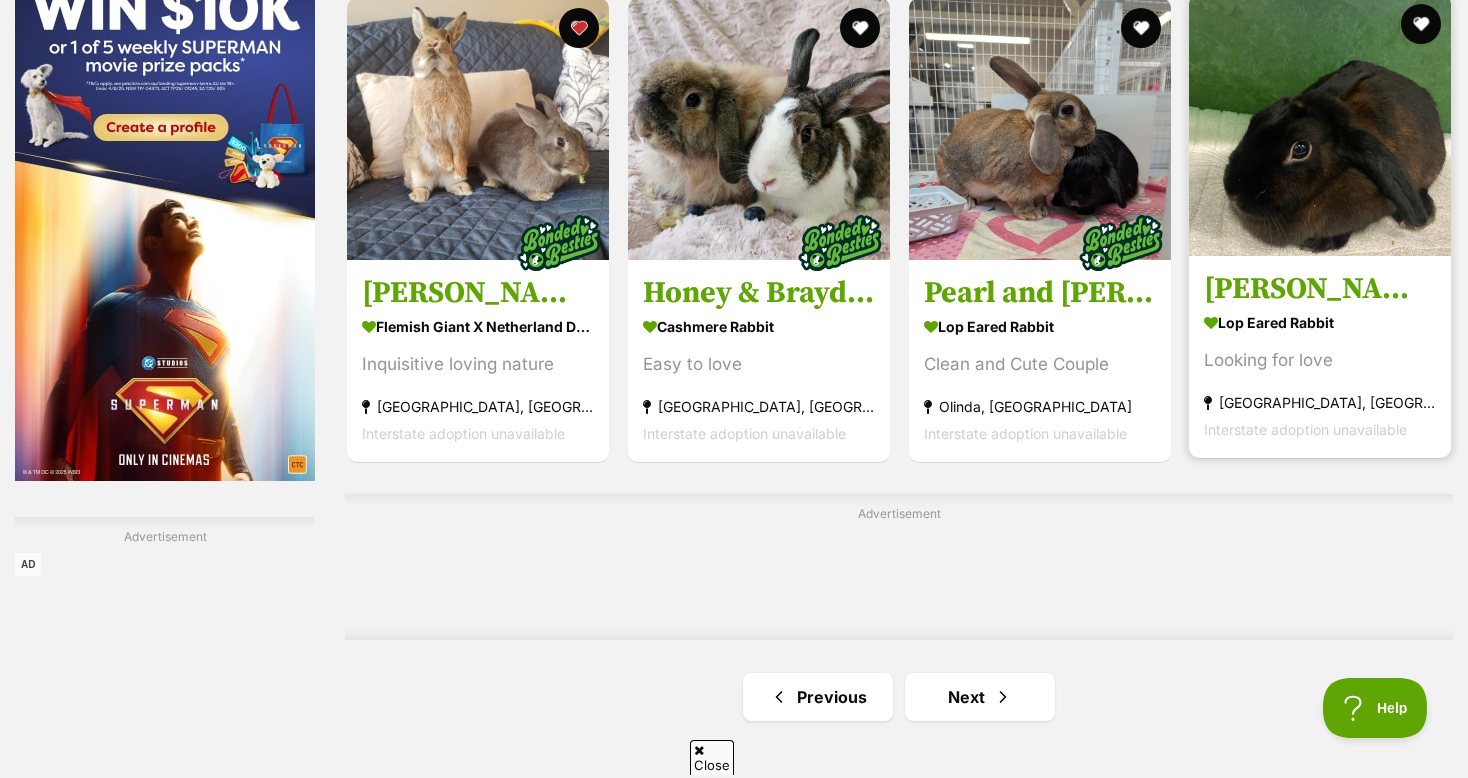 click at bounding box center (1320, 125) 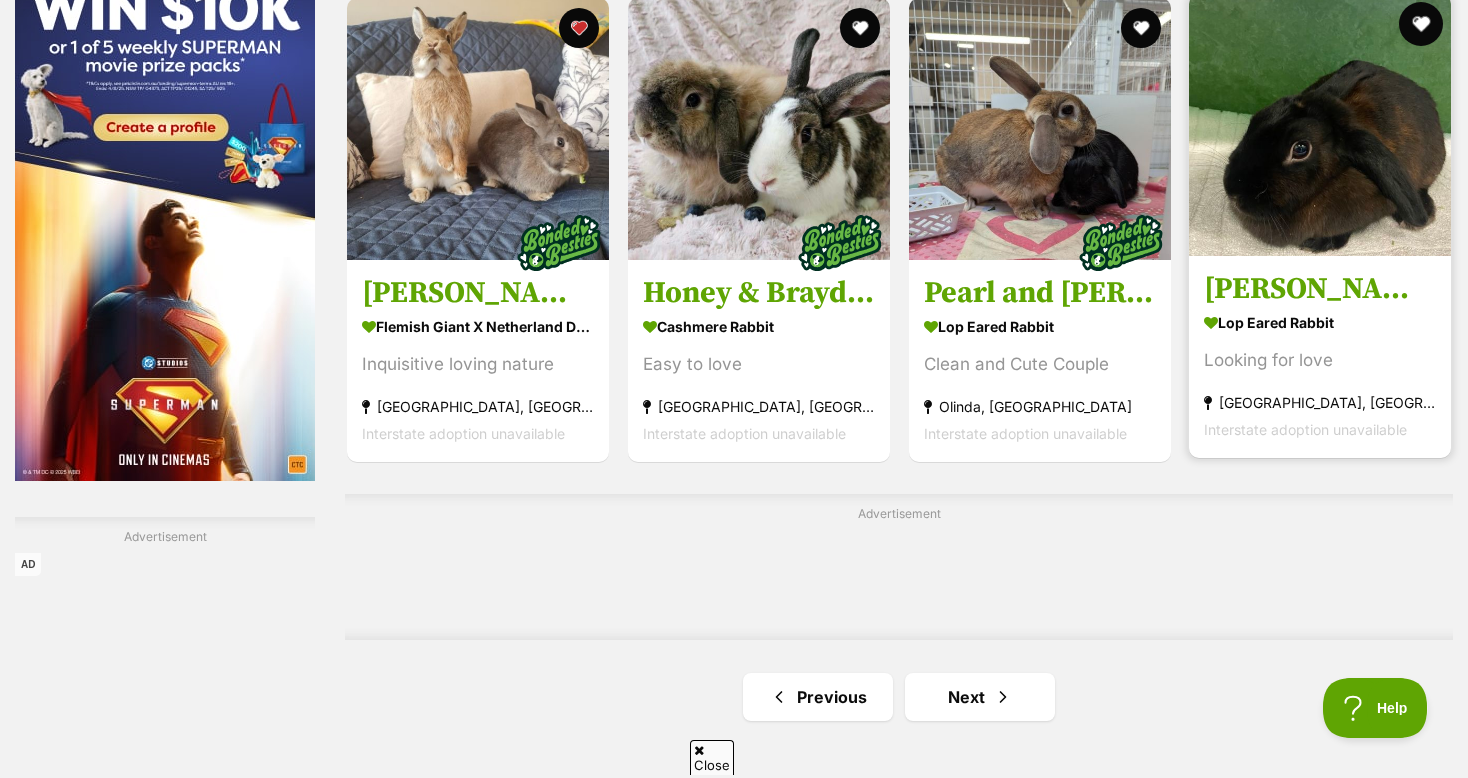 click at bounding box center (1421, 24) 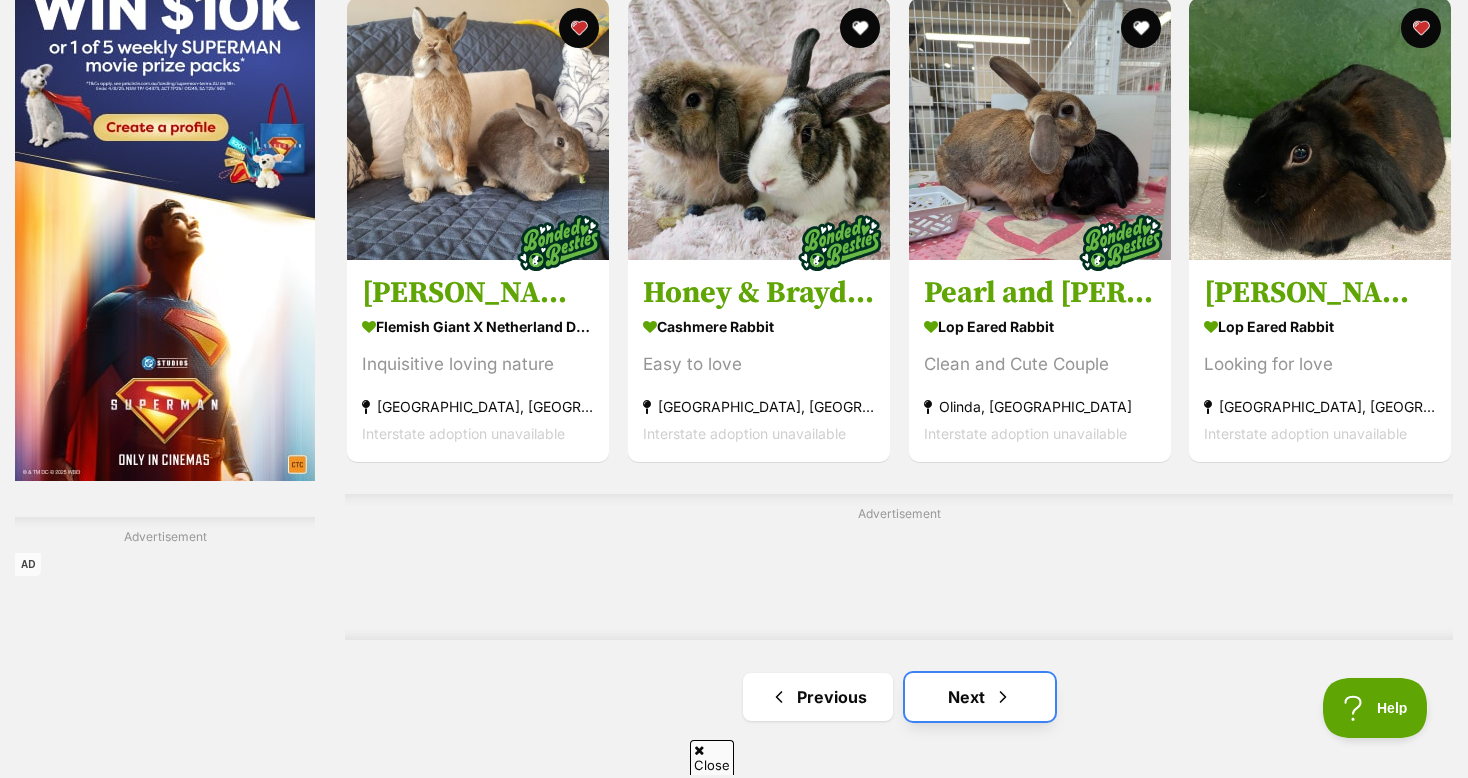 click at bounding box center [1003, 697] 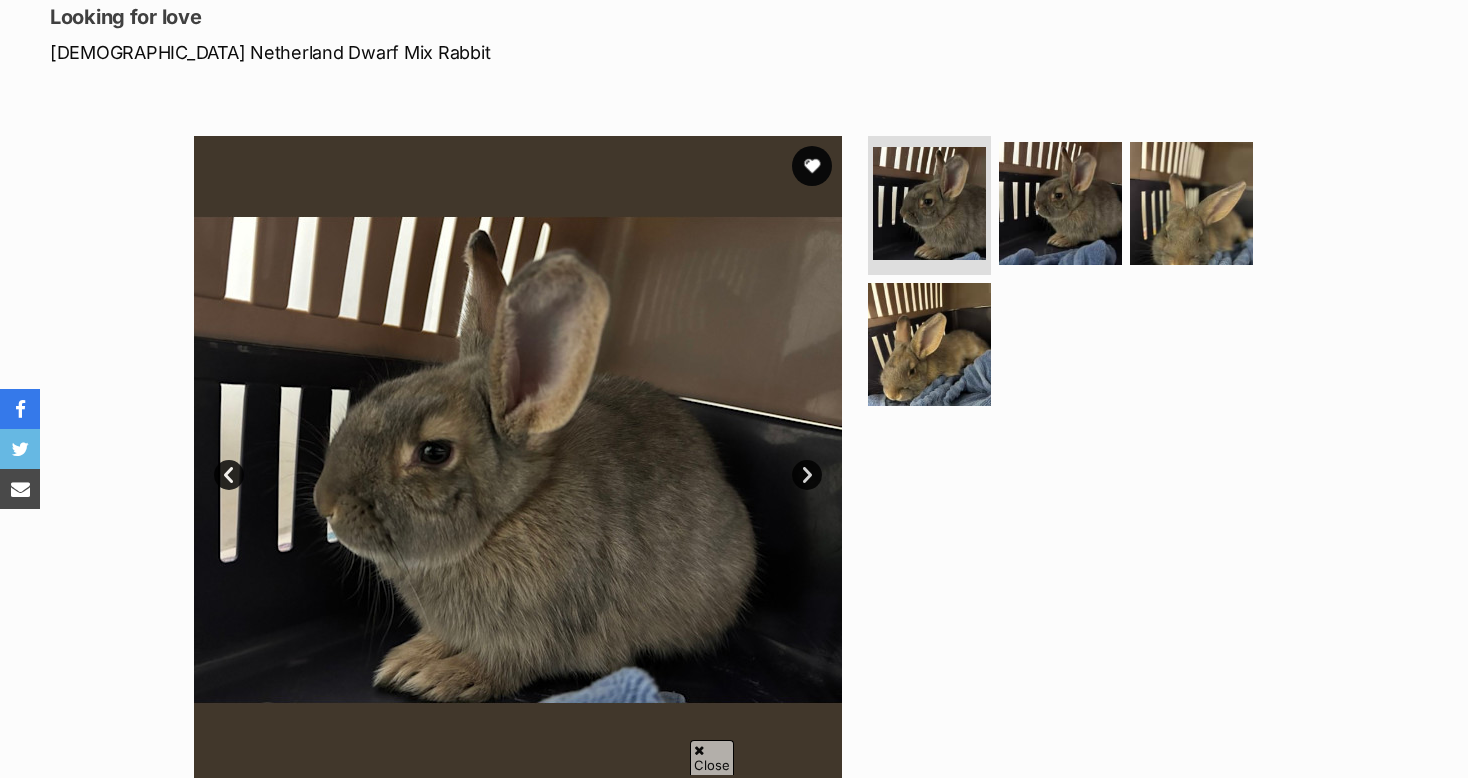 scroll, scrollTop: 635, scrollLeft: 0, axis: vertical 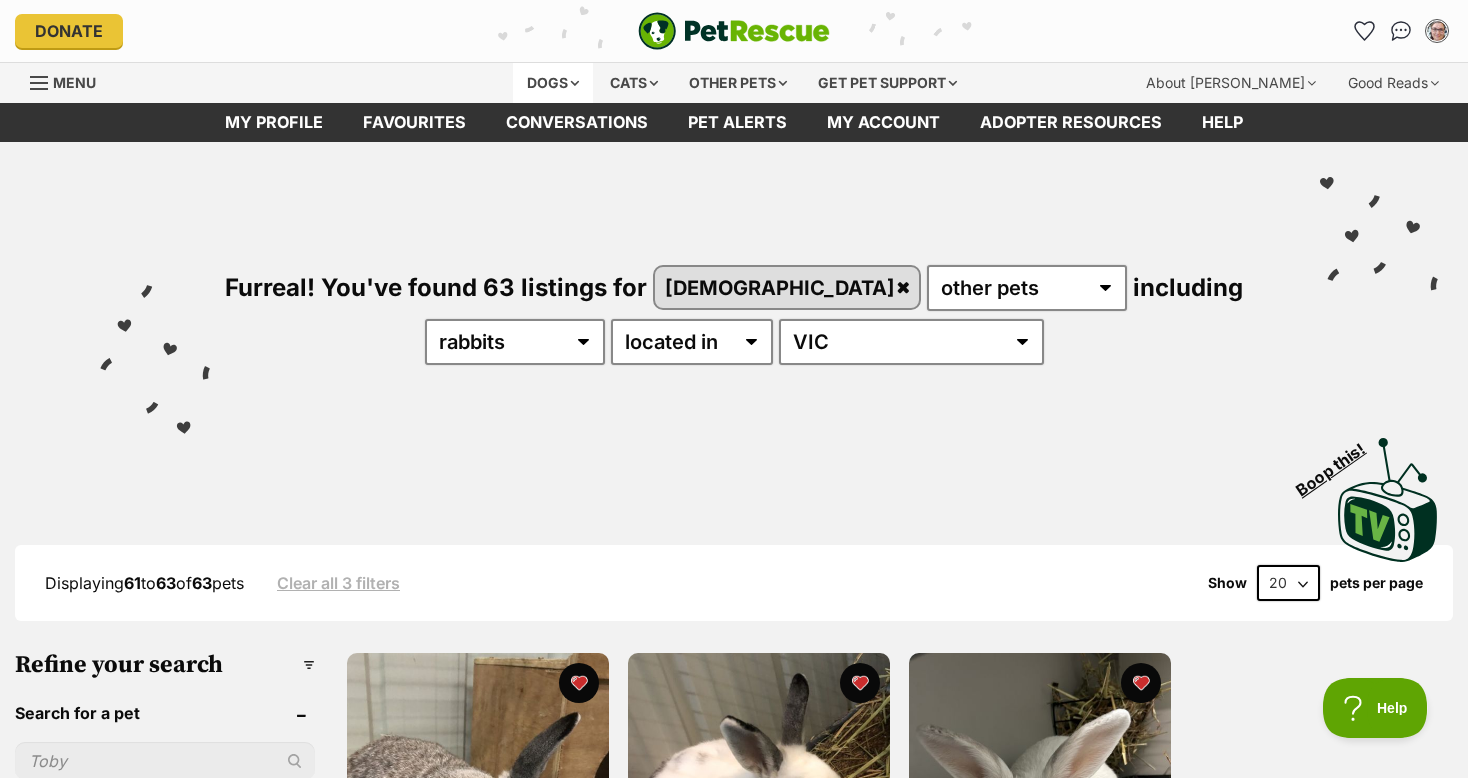 click on "Dogs" at bounding box center [553, 83] 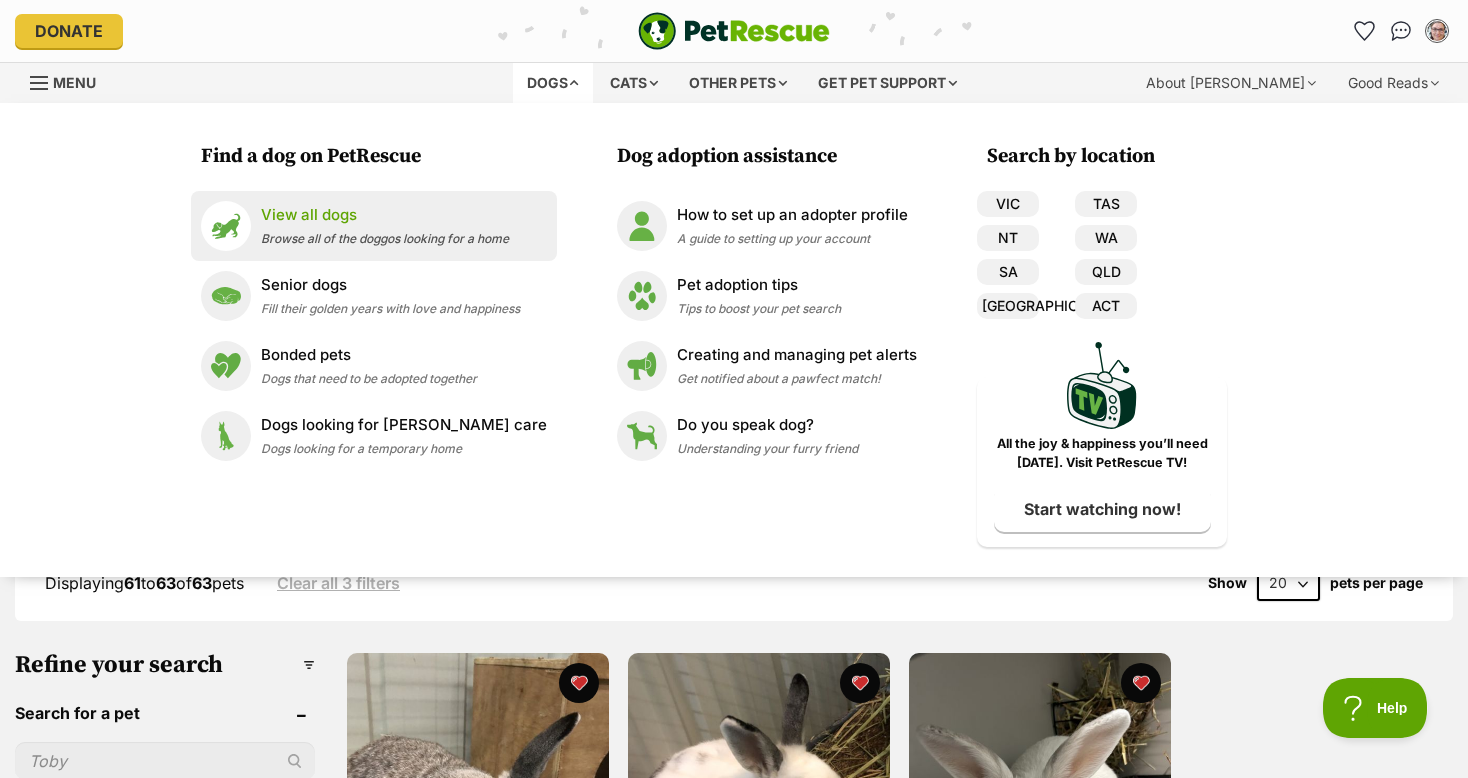 click on "View all dogs" at bounding box center (385, 215) 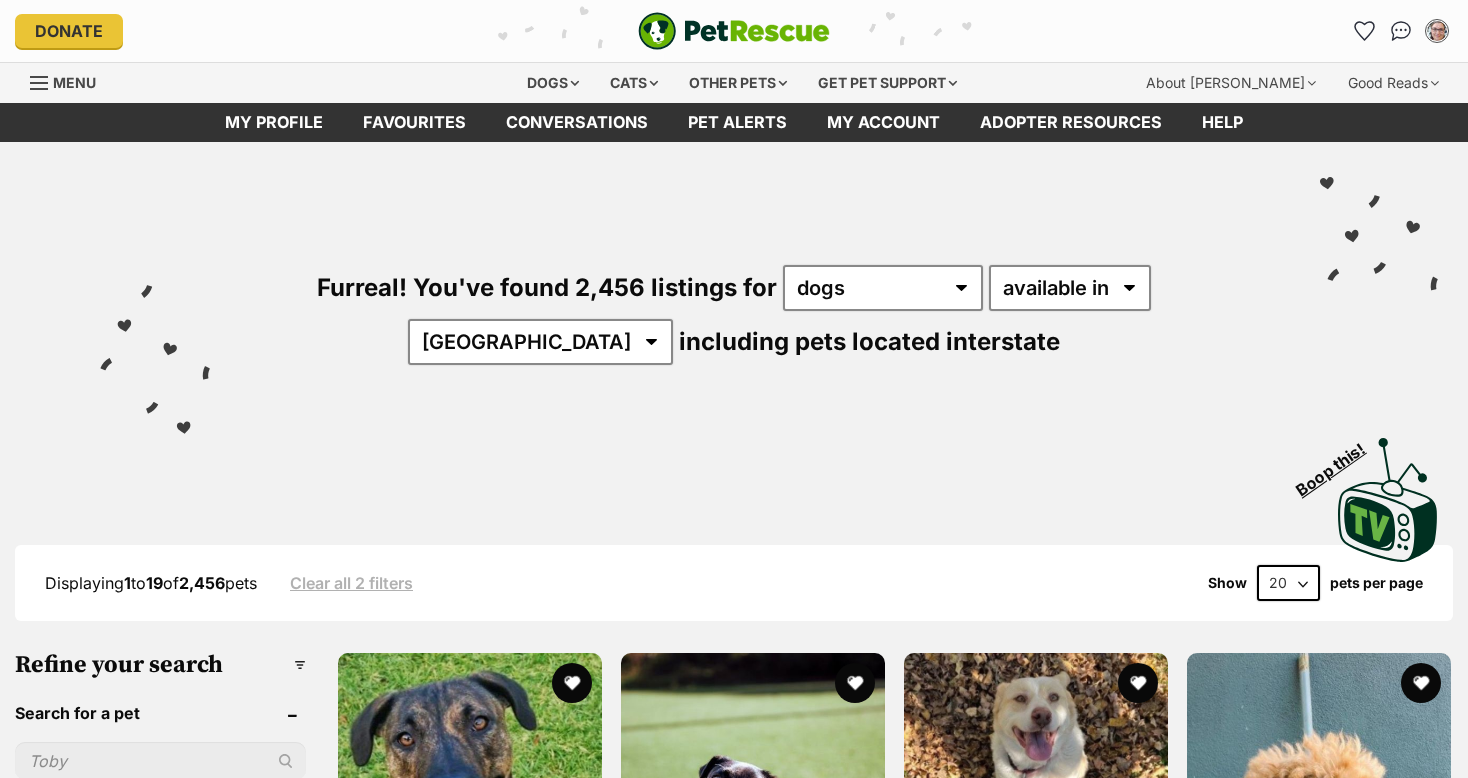 scroll, scrollTop: 24, scrollLeft: 0, axis: vertical 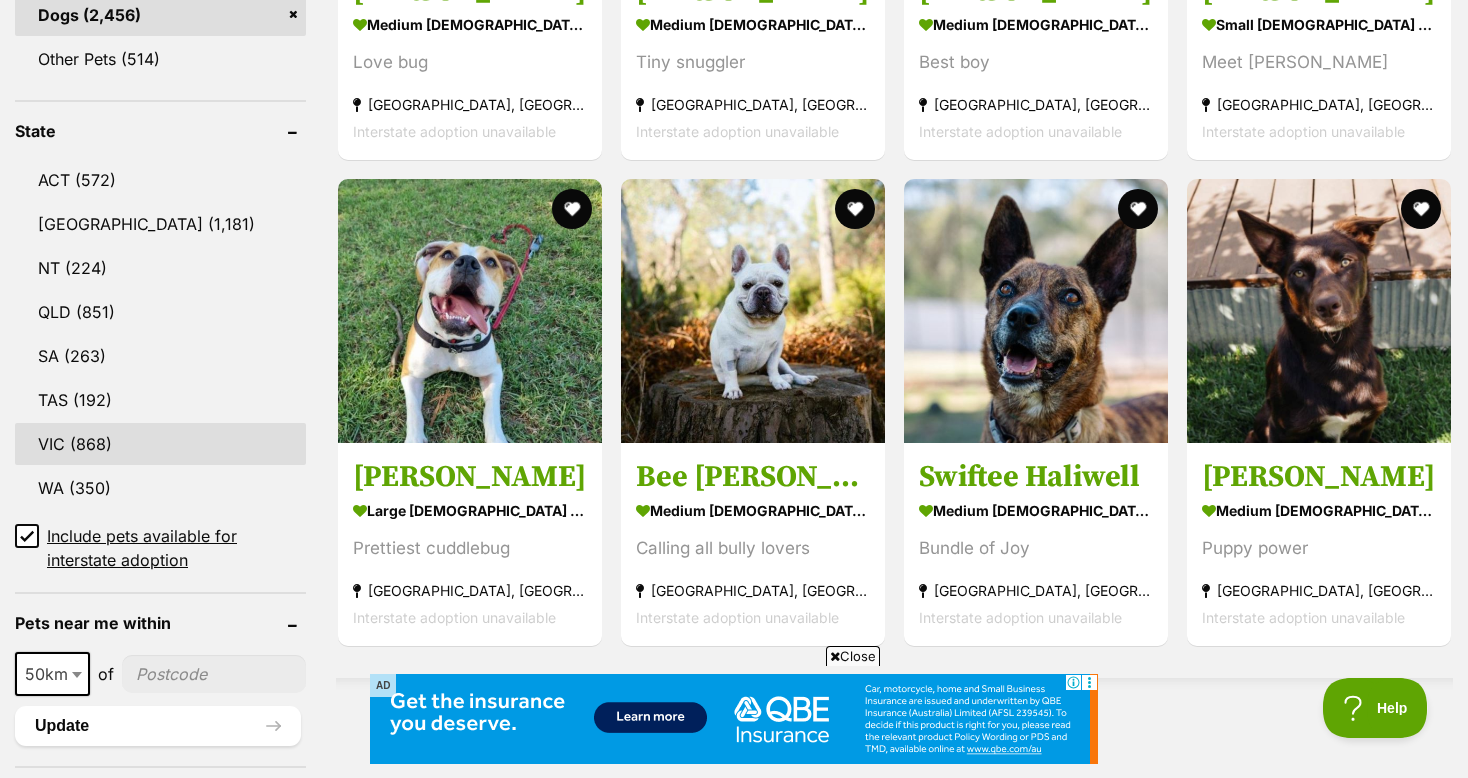 click on "VIC (868)" at bounding box center [160, 444] 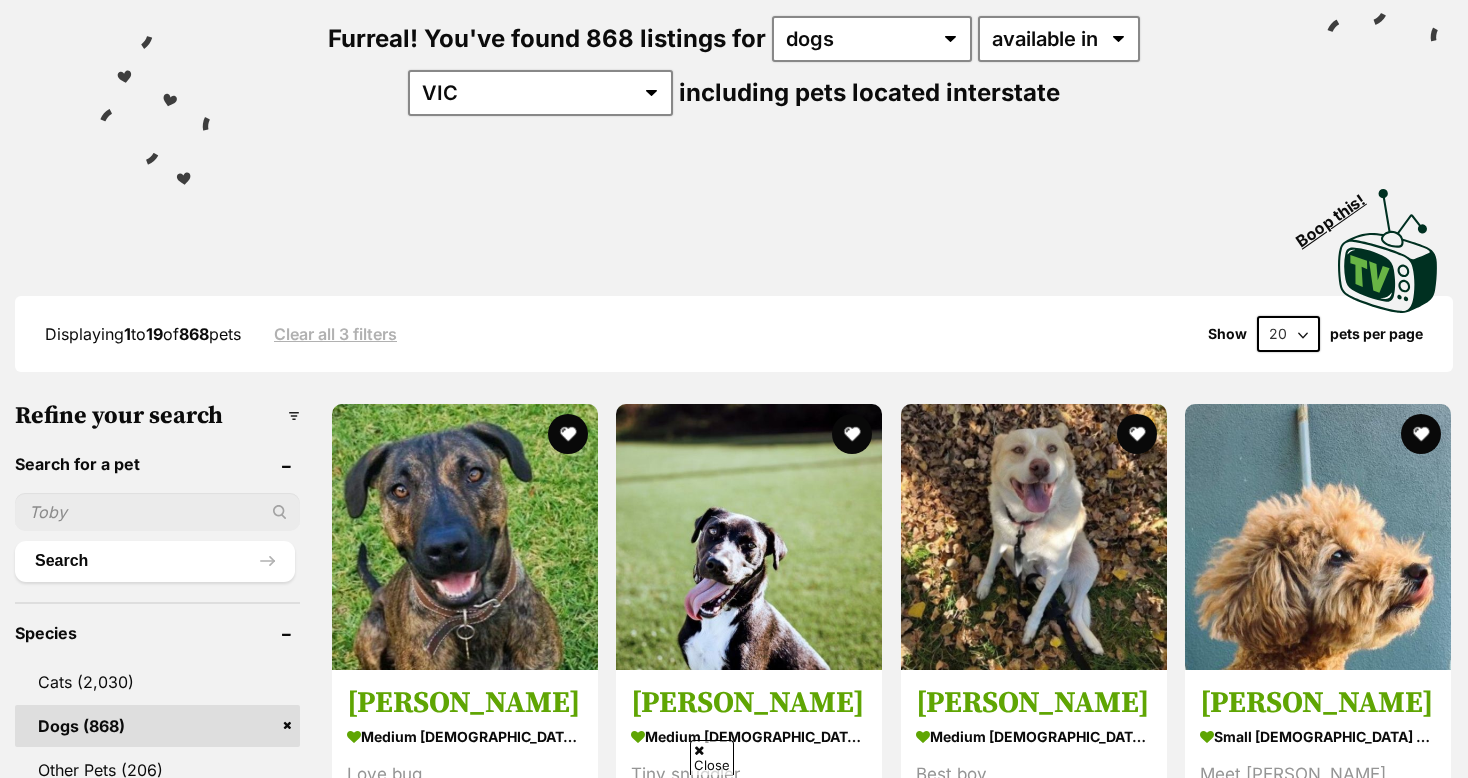 scroll, scrollTop: 0, scrollLeft: 0, axis: both 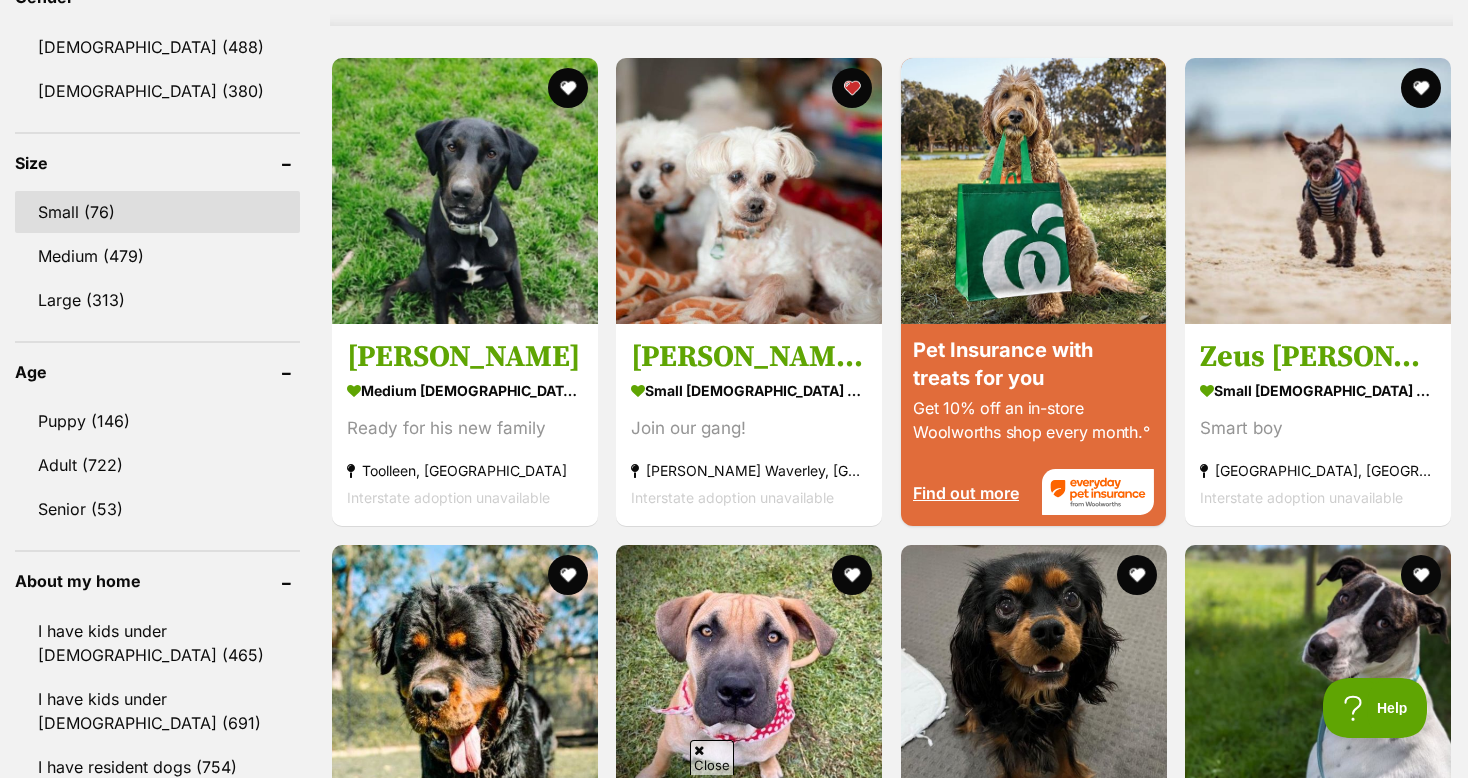 click on "Small (76)" at bounding box center [157, 212] 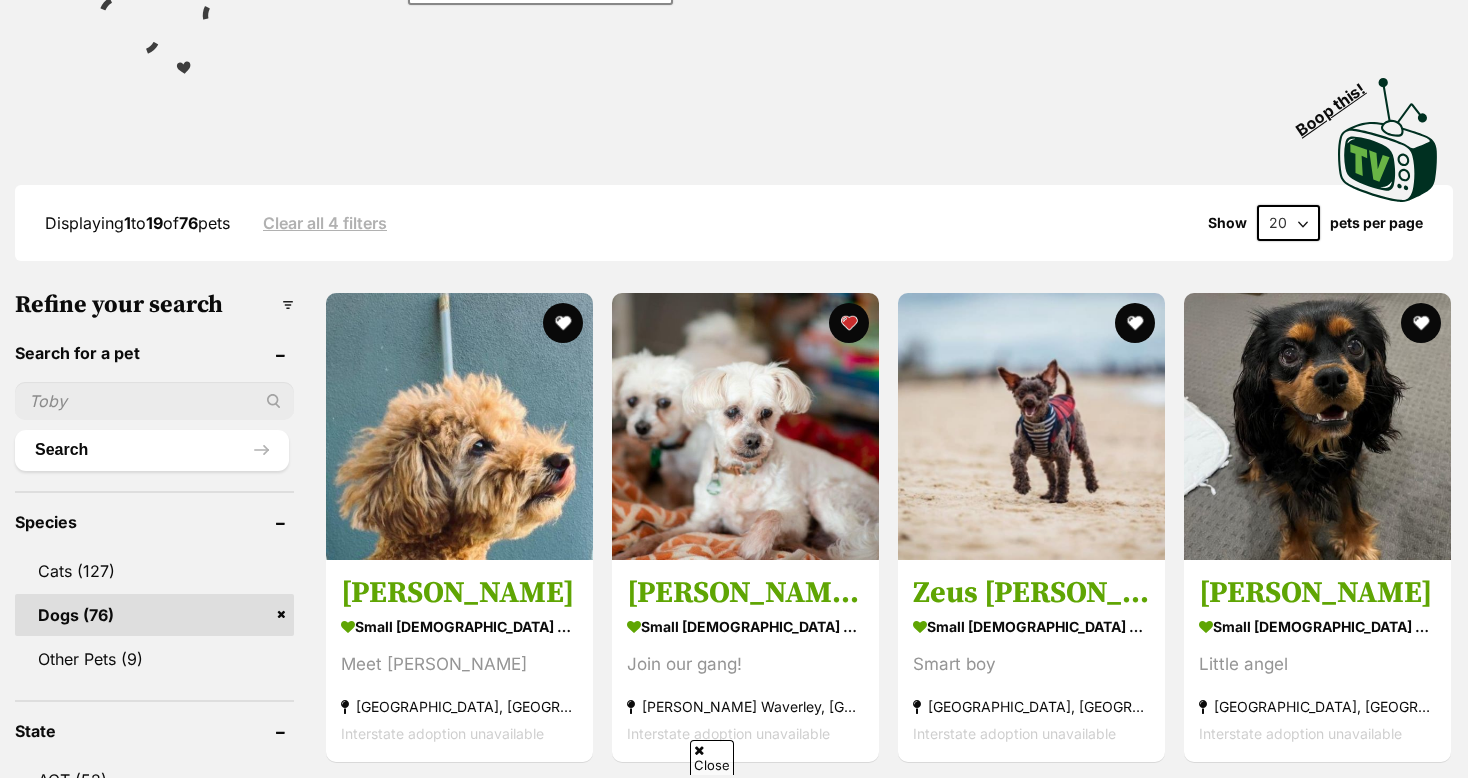 scroll, scrollTop: 390, scrollLeft: 0, axis: vertical 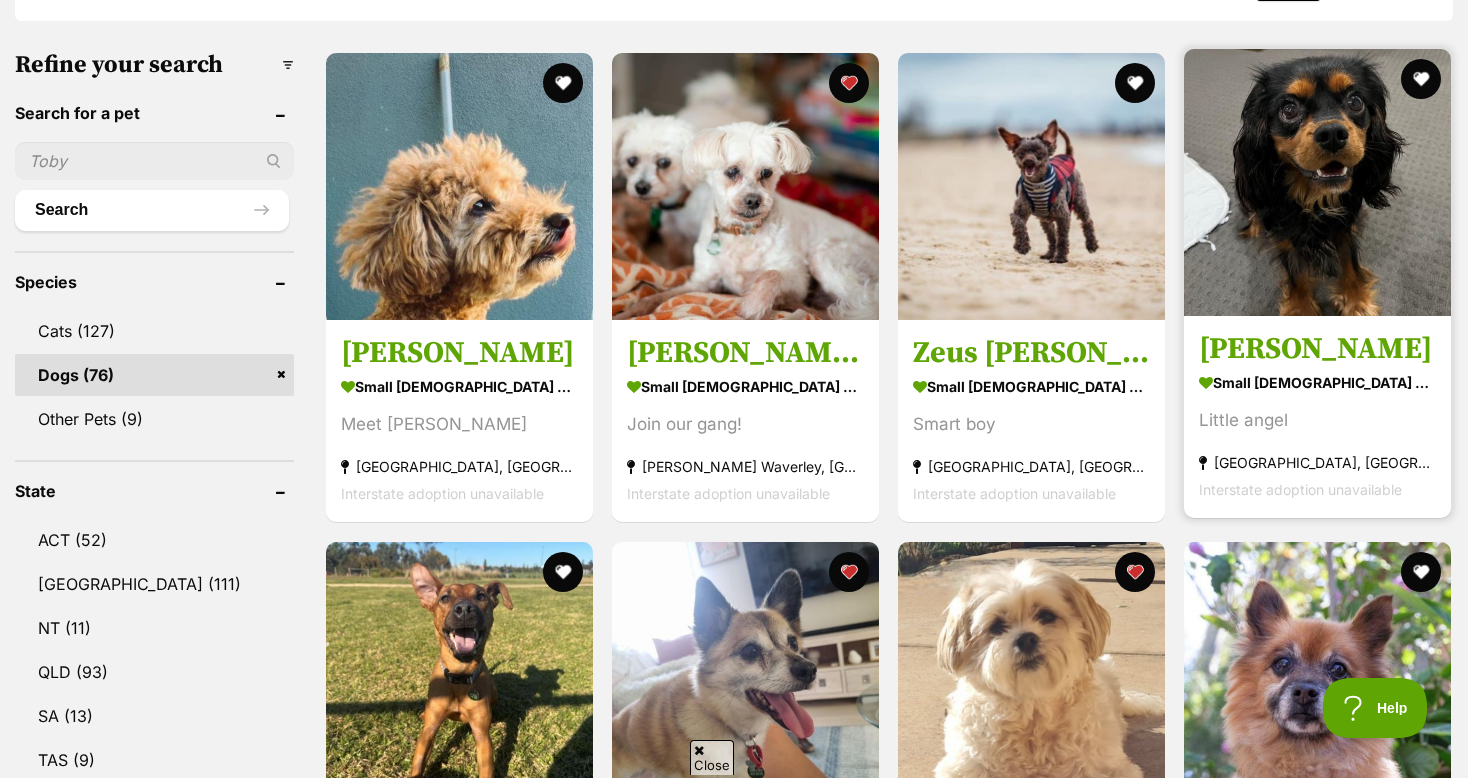 click at bounding box center (1317, 182) 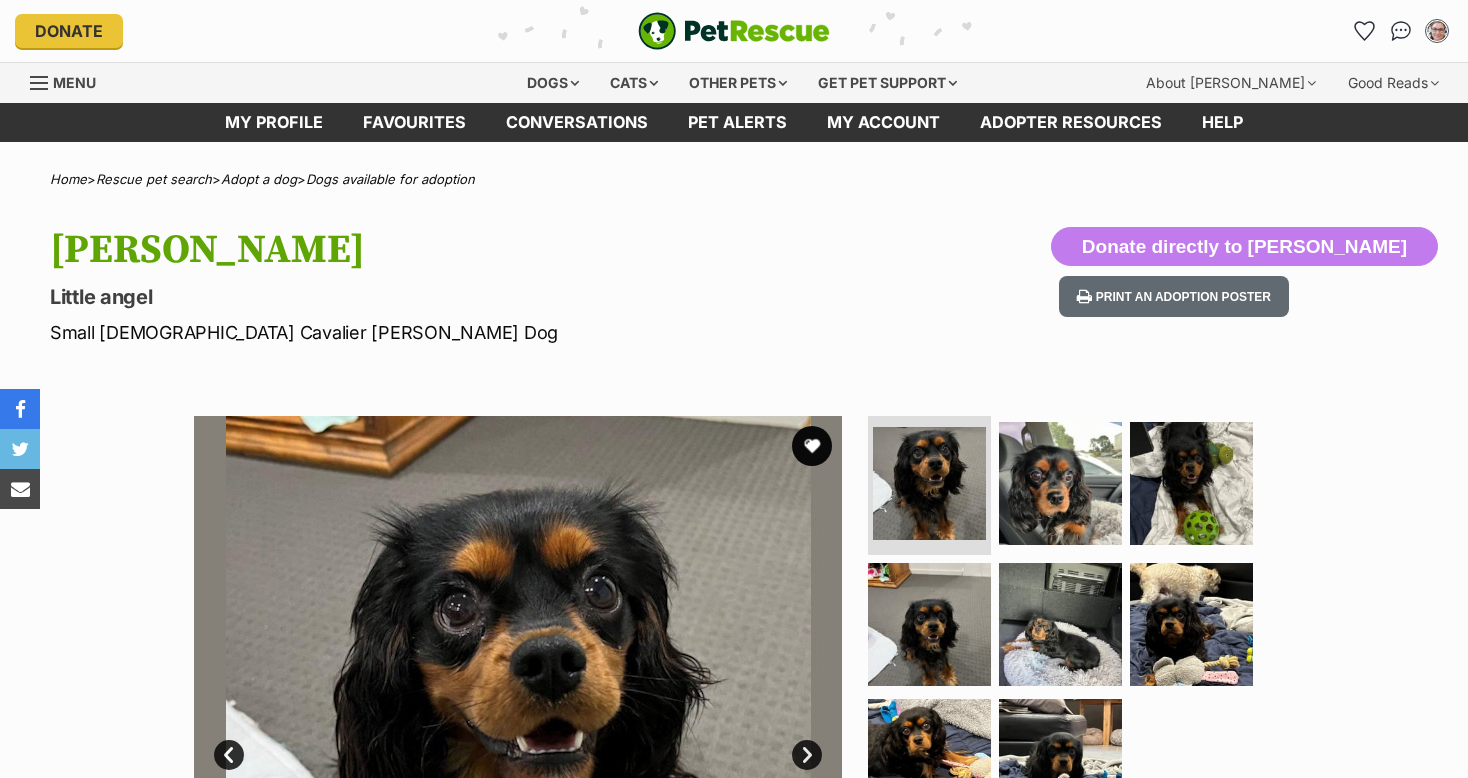scroll, scrollTop: 0, scrollLeft: 0, axis: both 